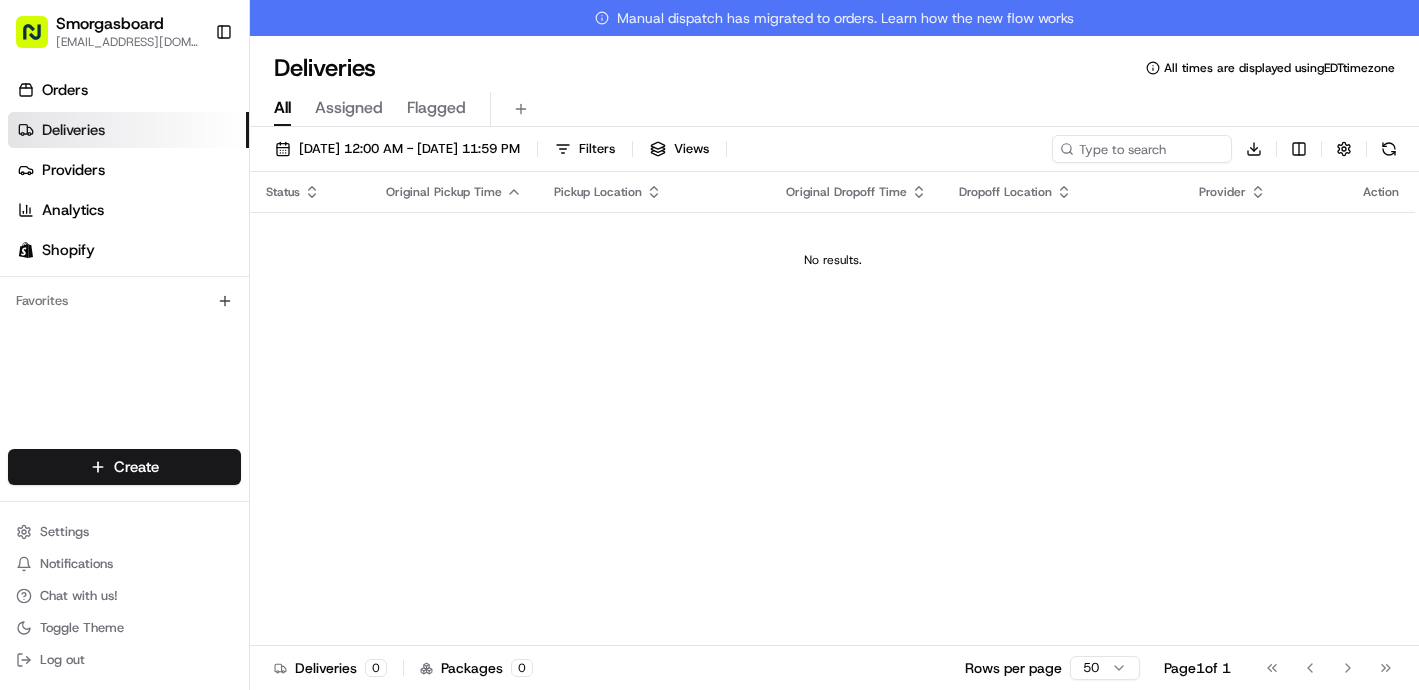 scroll, scrollTop: 0, scrollLeft: 0, axis: both 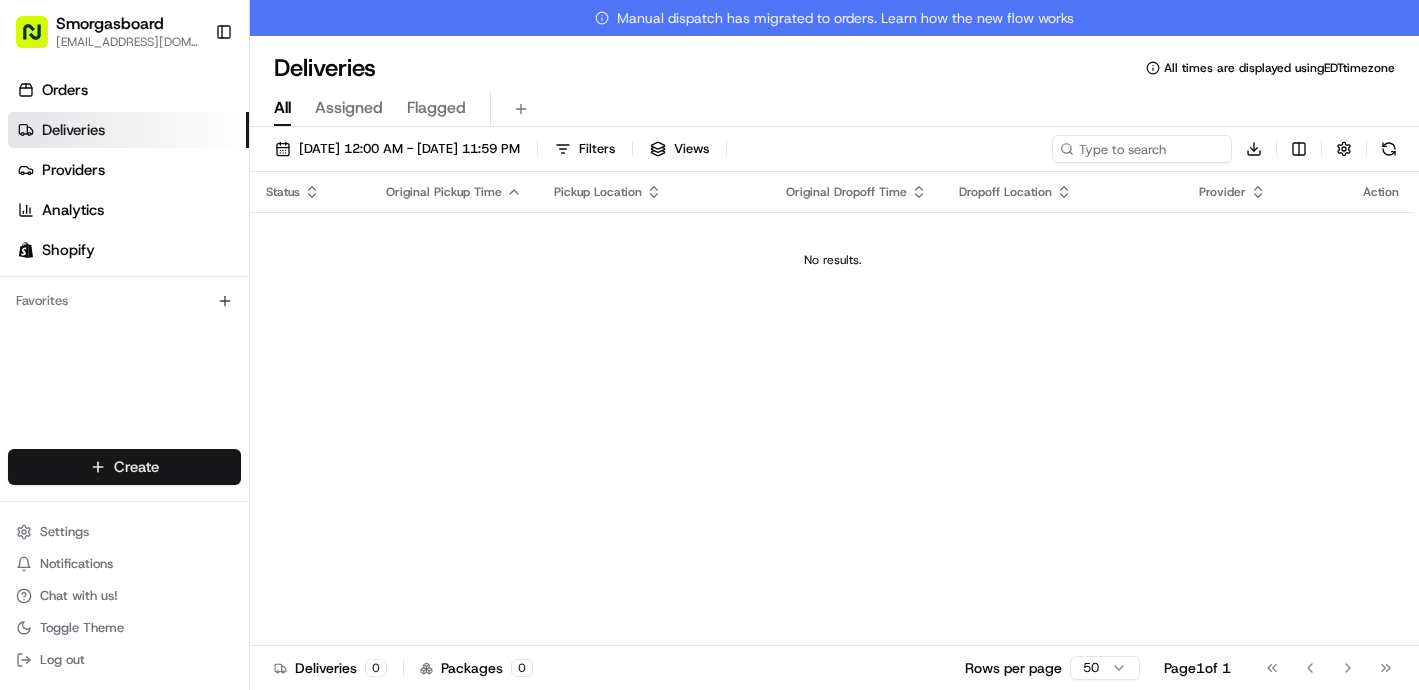 click on "Smorgasboard matt@mysmorgasboard.com Toggle Sidebar Orders Deliveries Providers Analytics Shopify Favorites Main Menu Members & Organization Organization Users Roles Preferences Customization Tracking Orchestration Automations Dispatch Strategy Locations Pickup Locations Dropoff Locations Billing Billing Refund Requests Integrations Notification Triggers Webhooks API Keys Request Logs Create Settings Notifications Chat with us! Toggle Theme Log out  Manual dispatch has migrated to orders. Learn how the new flow works Deliveries All times are displayed using  EDT  timezone All Assigned Flagged 07/16/2025 12:00 AM - 07/16/2025 11:59 PM Filters Views Download Status Original Pickup Time Pickup Location Original Dropoff Time Dropoff Location Provider Action No results. Deliveries 0 Packages 0 Rows per page 50 Page  1  of   1 Go to first page Go to previous page Go to next page Go to last page
Create Create" at bounding box center [709, 345] 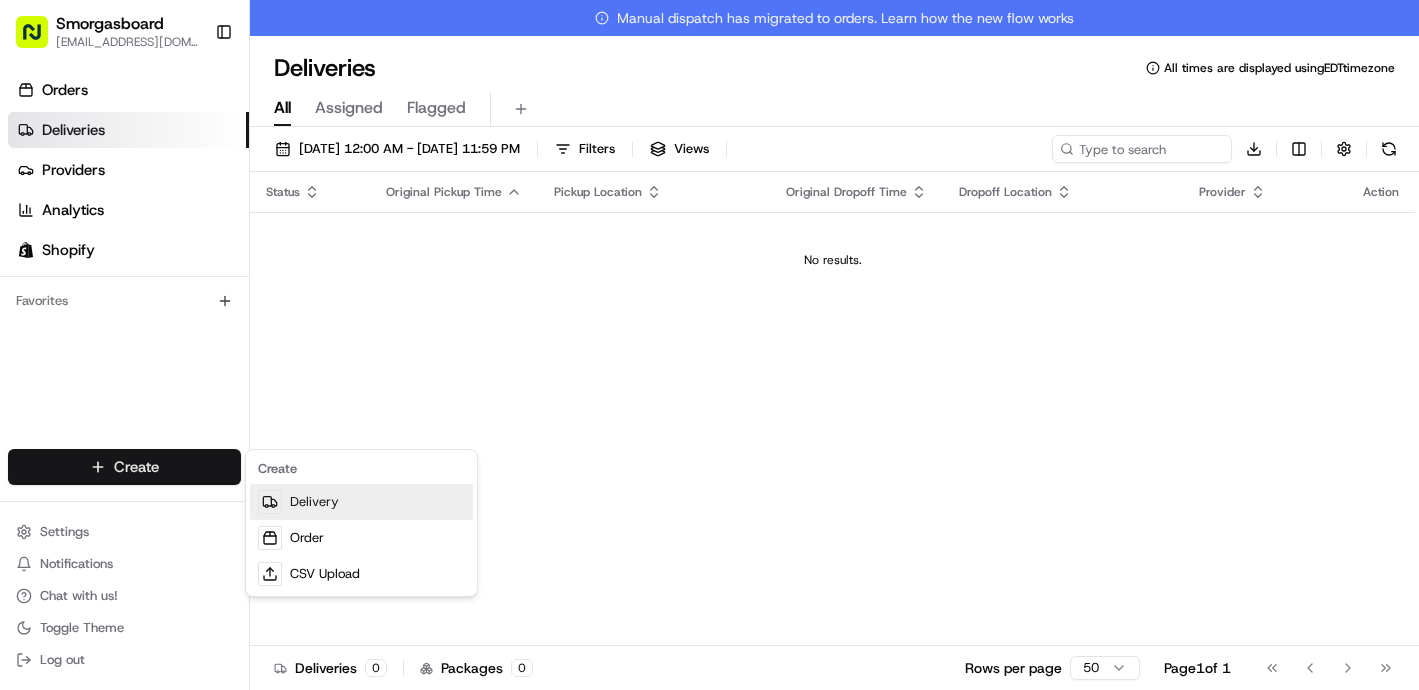 click on "Delivery" at bounding box center (361, 502) 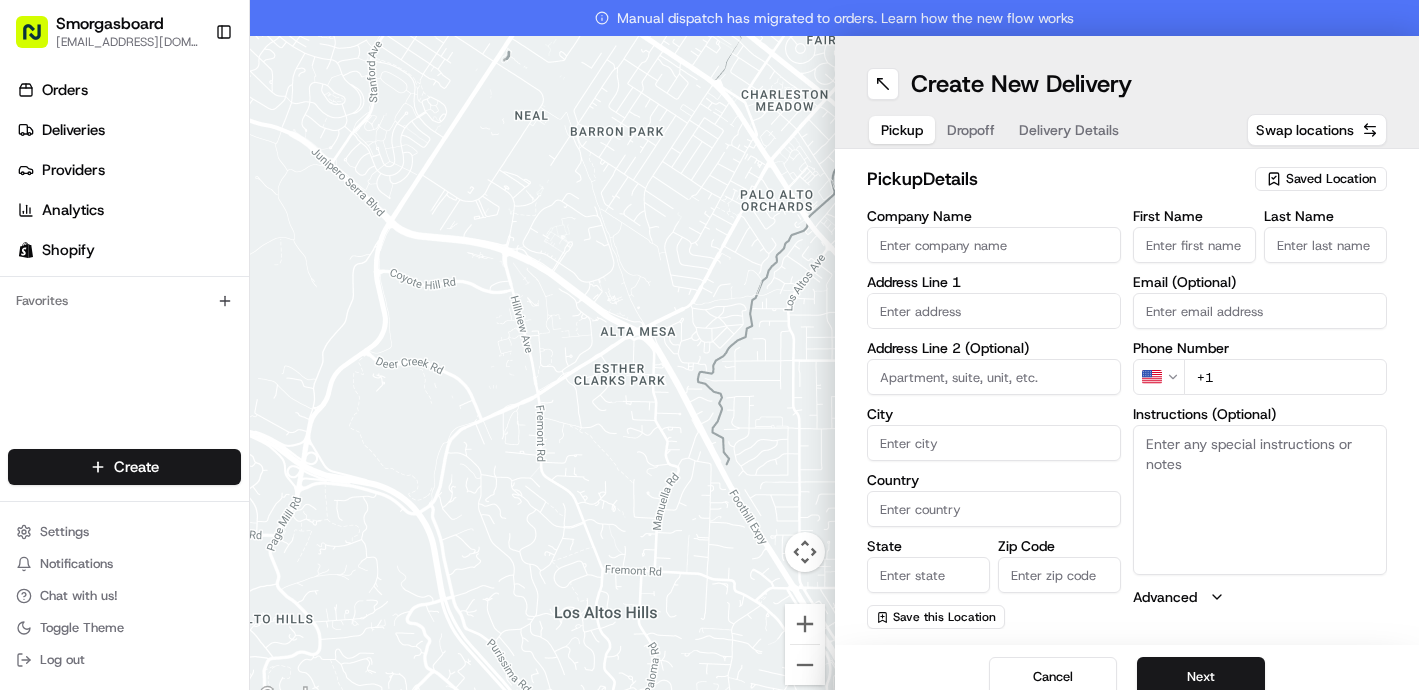 click on "Company Name" at bounding box center [994, 245] 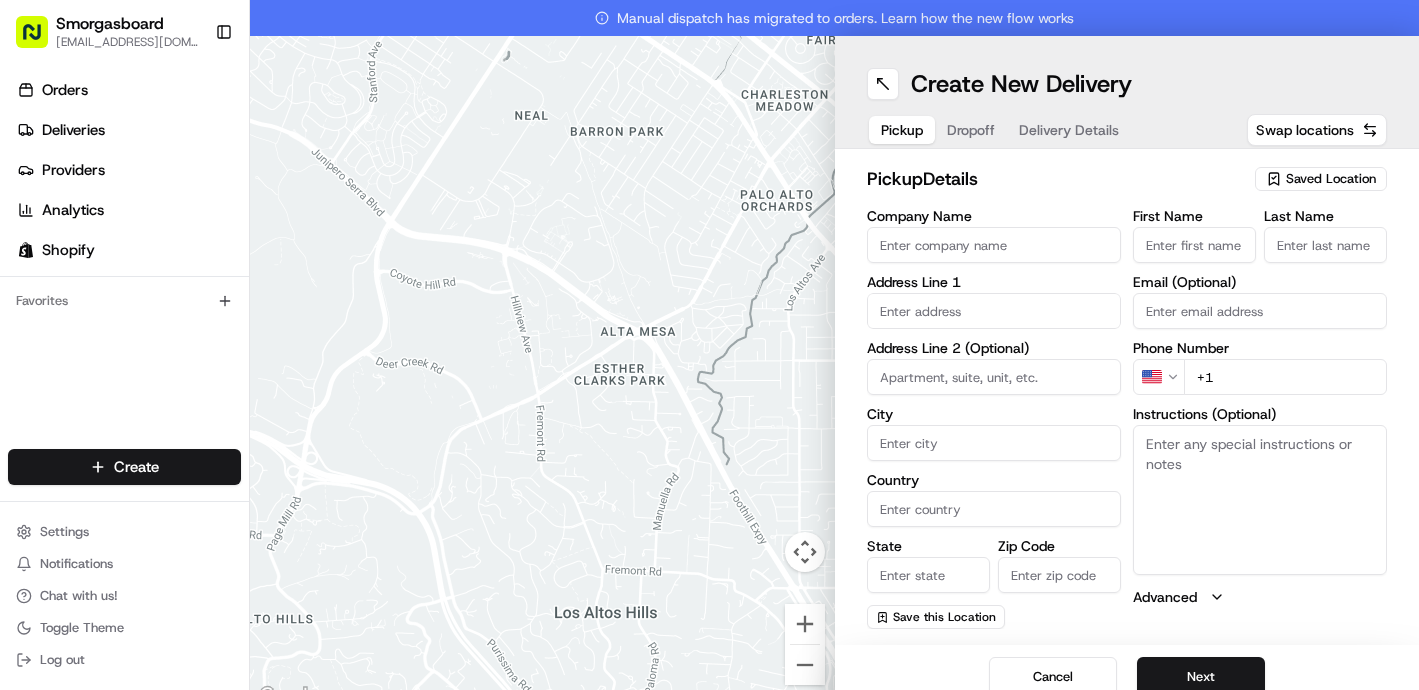 click on "Saved Location" at bounding box center (1331, 179) 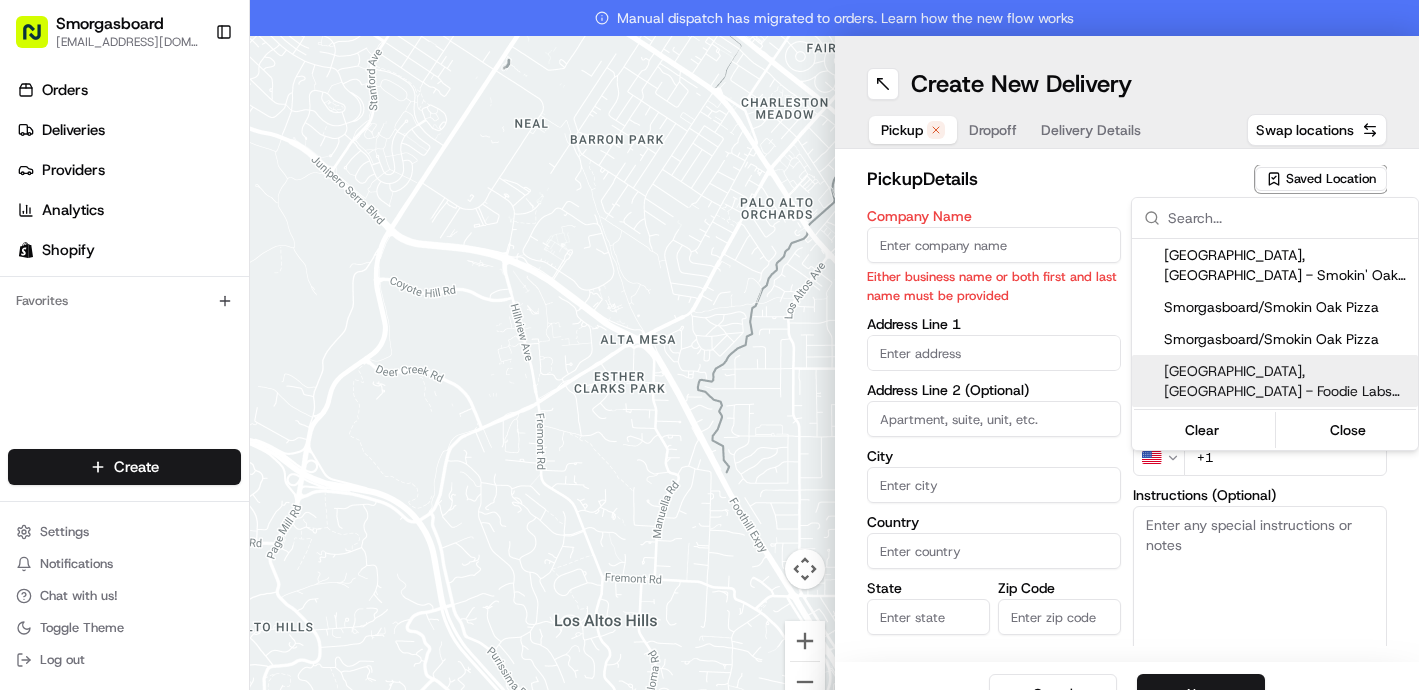 click on "St Petersburg, FL - Foodie Labs (79355511039)" at bounding box center (1287, 381) 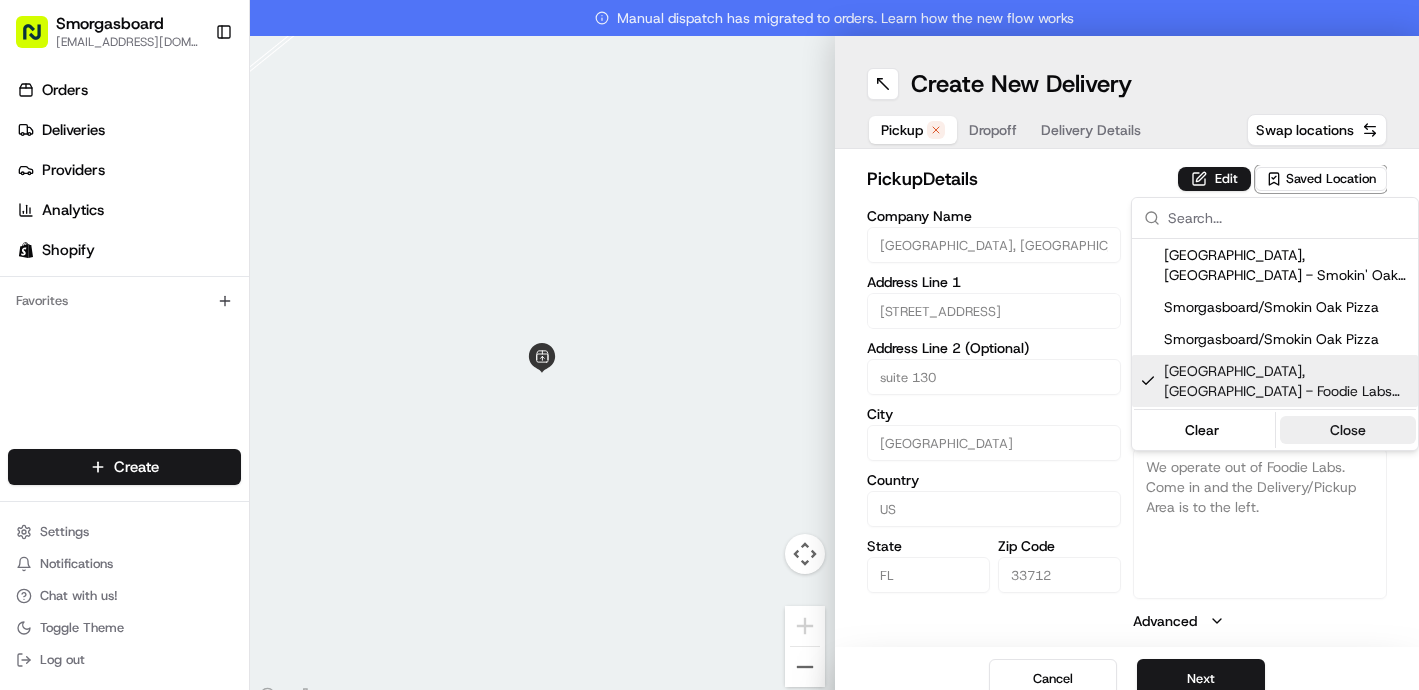 click on "Close" at bounding box center (1348, 430) 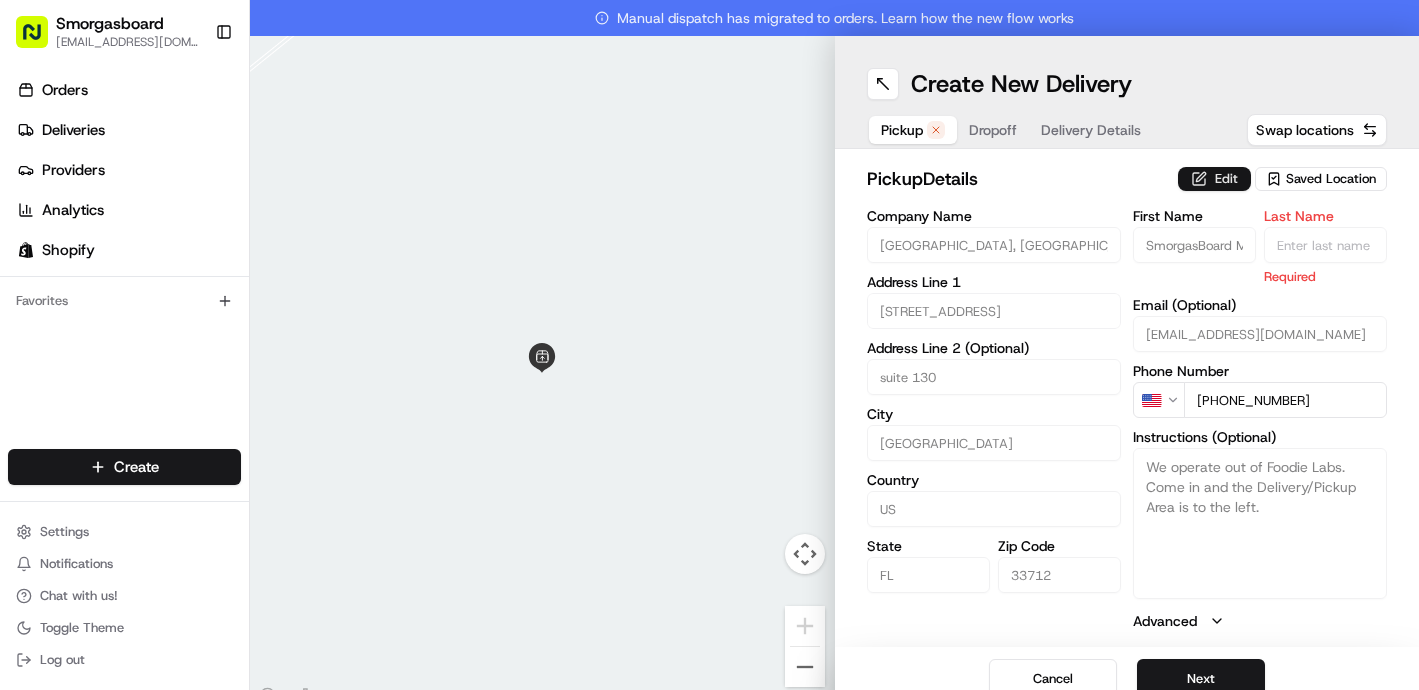 click on "Edit" at bounding box center (1214, 179) 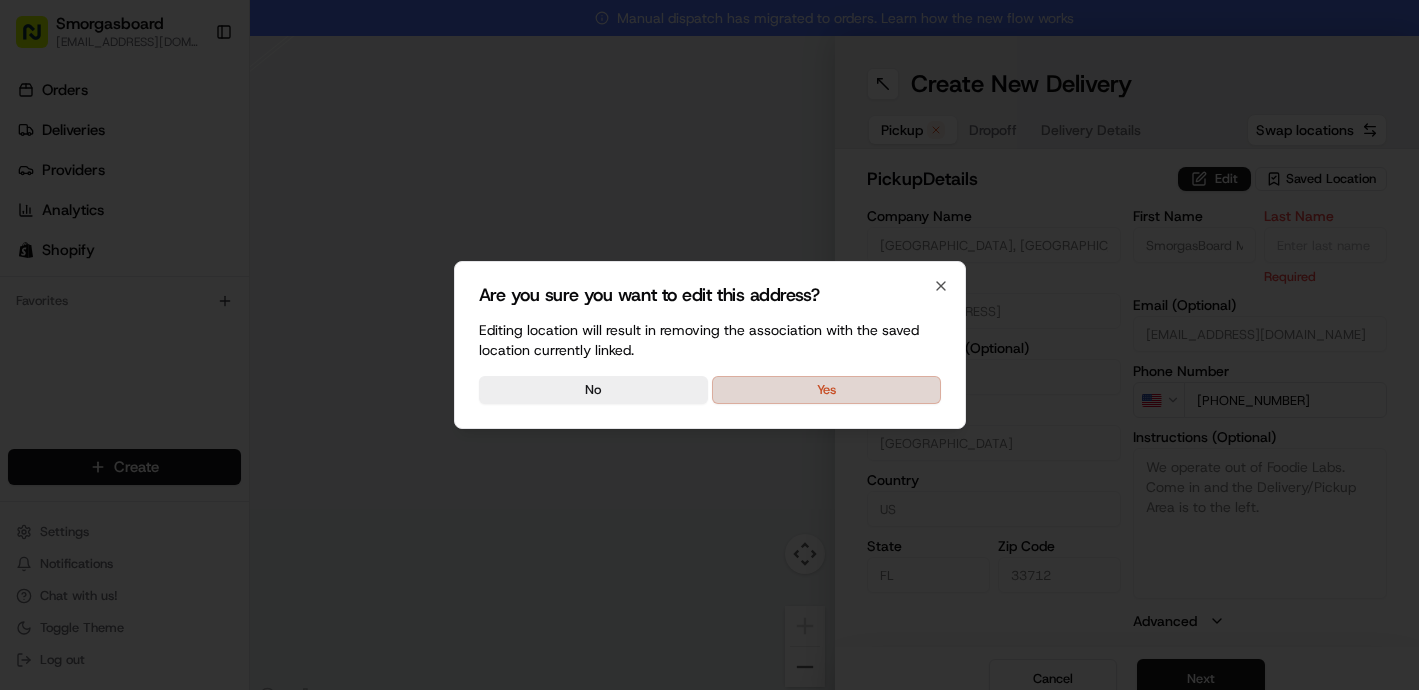 click on "Yes" at bounding box center (826, 390) 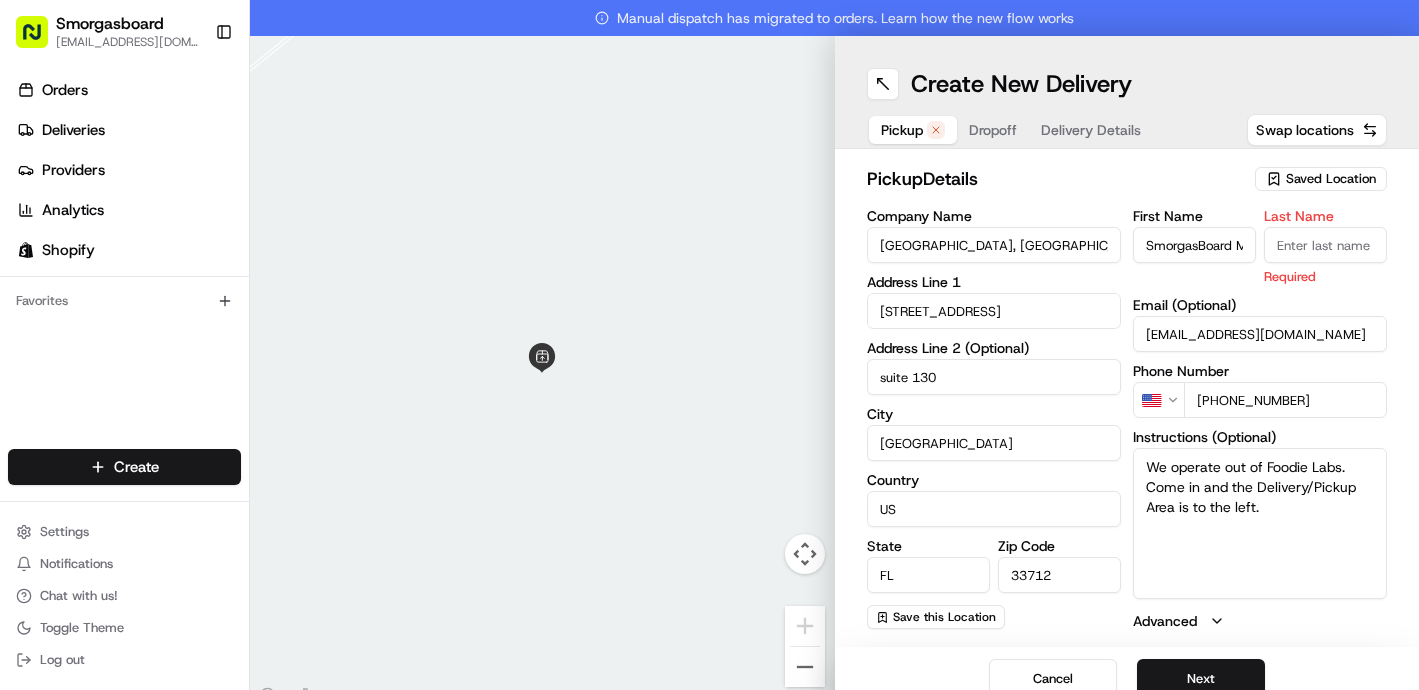 click on "Last Name" at bounding box center [1325, 245] 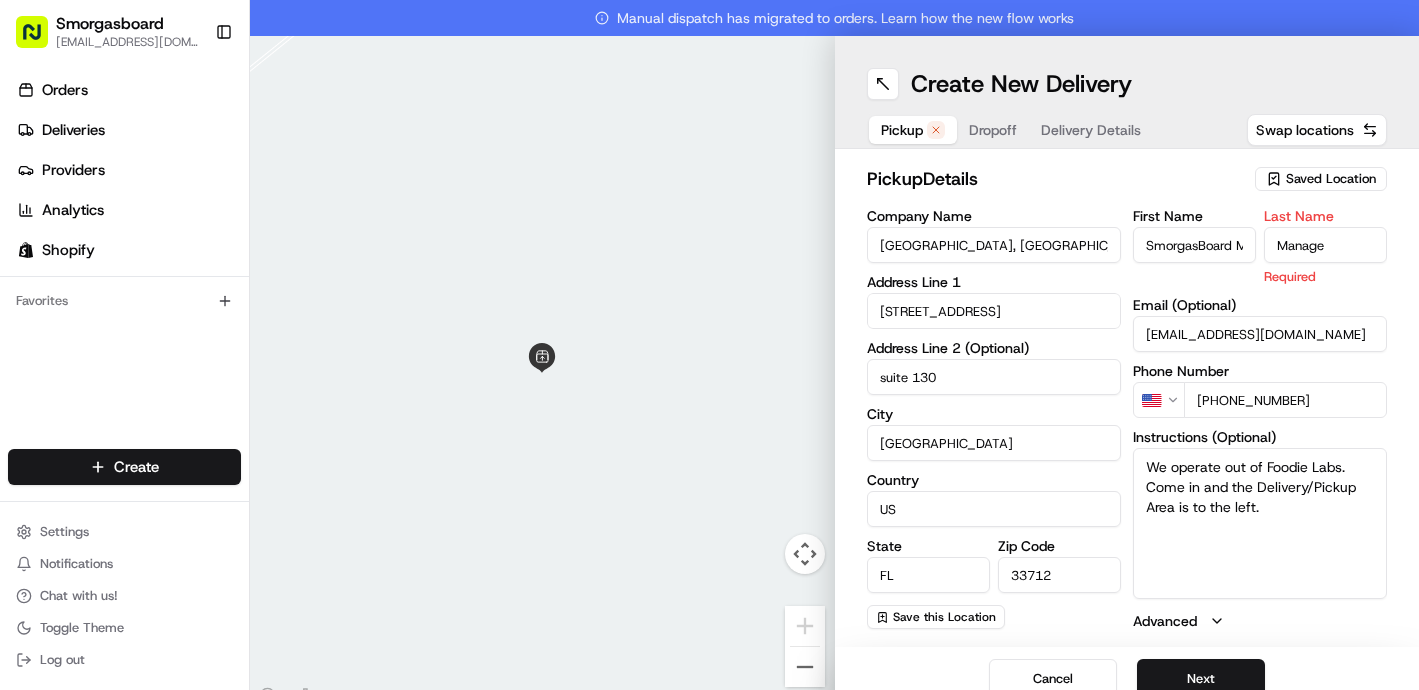 type on "Manager" 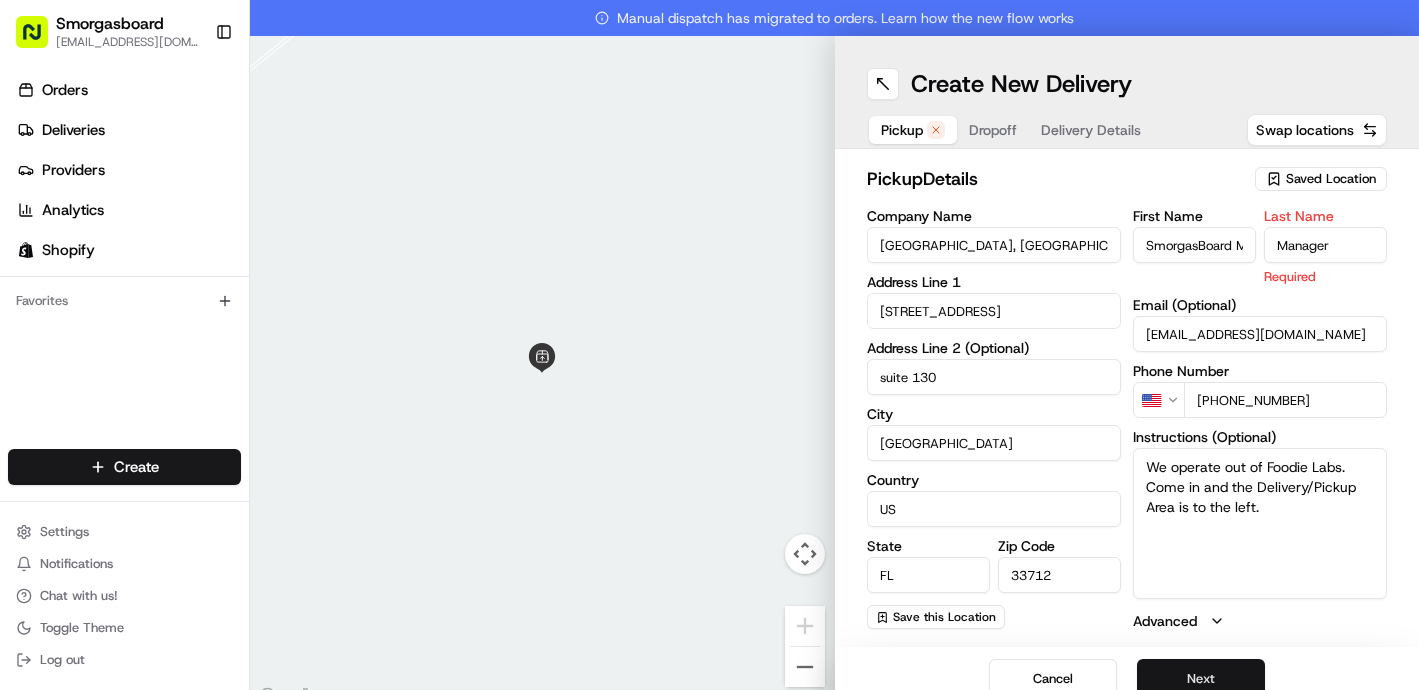 click on "Next" at bounding box center (1201, 679) 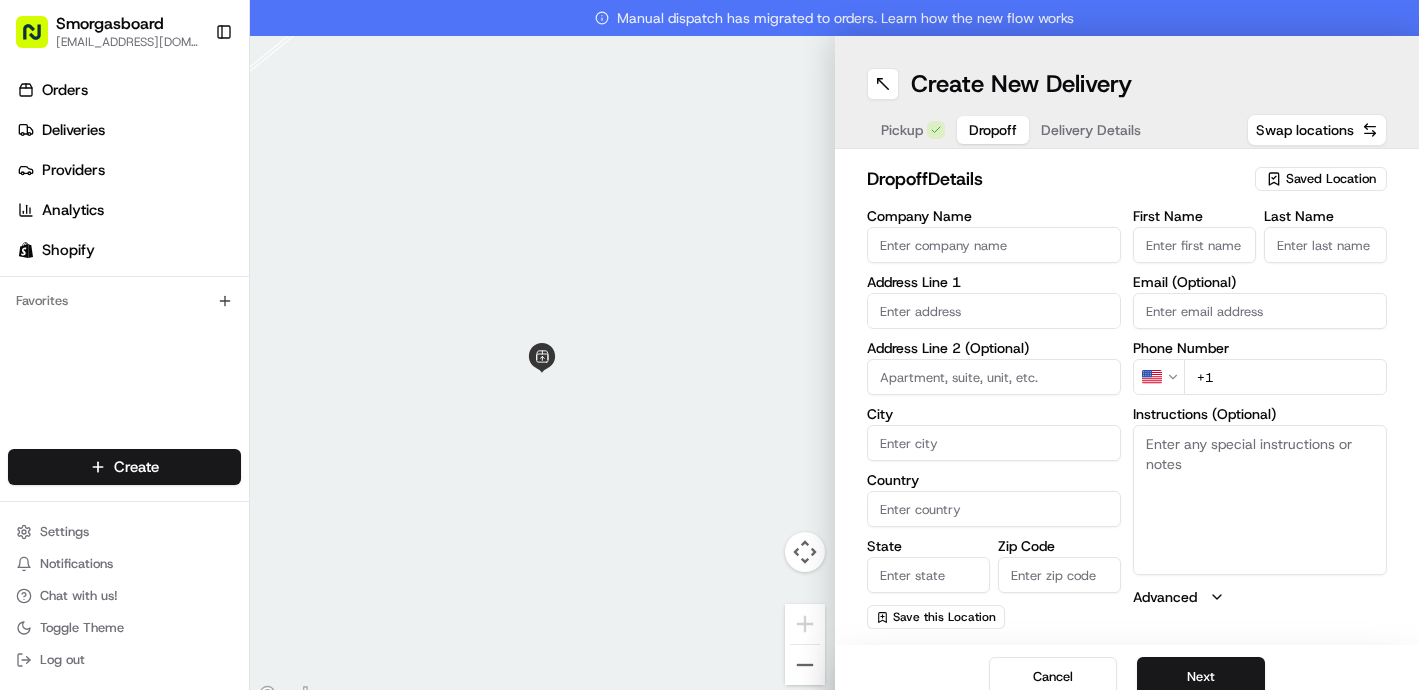 click on "First Name" at bounding box center [1194, 245] 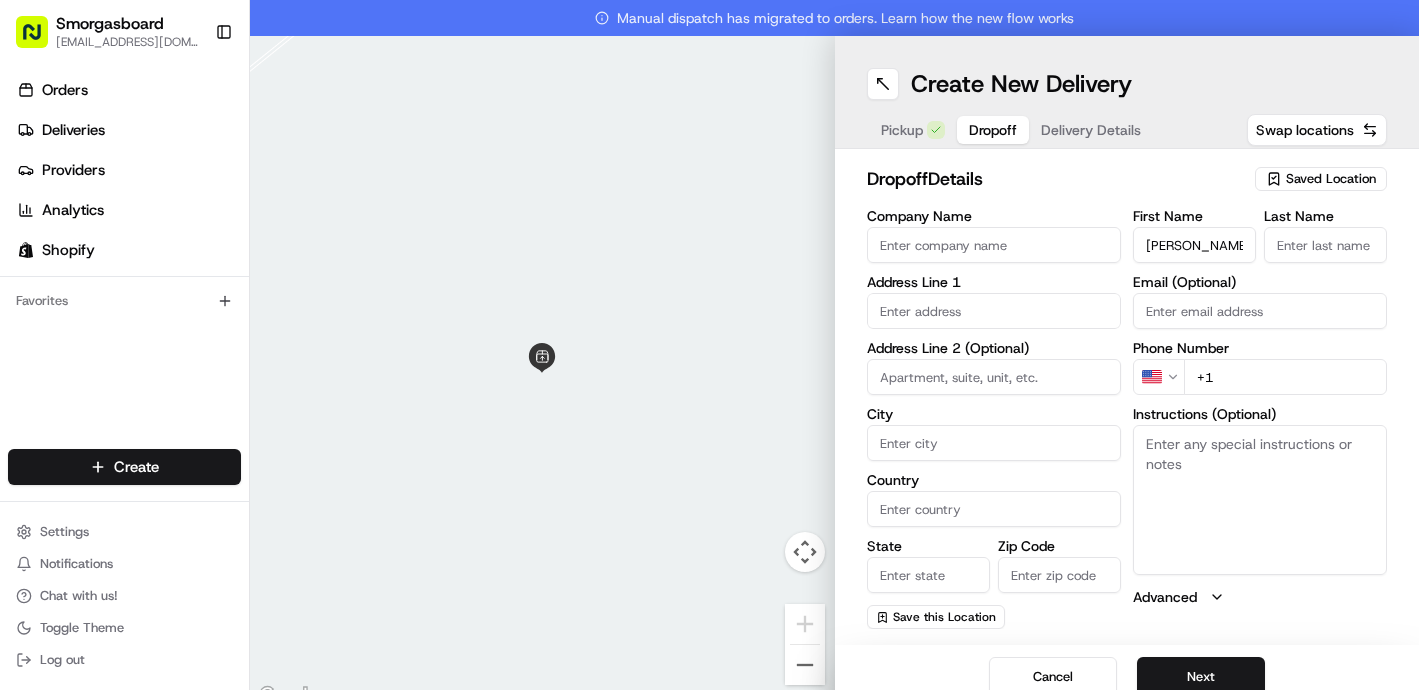 type on "Kristin" 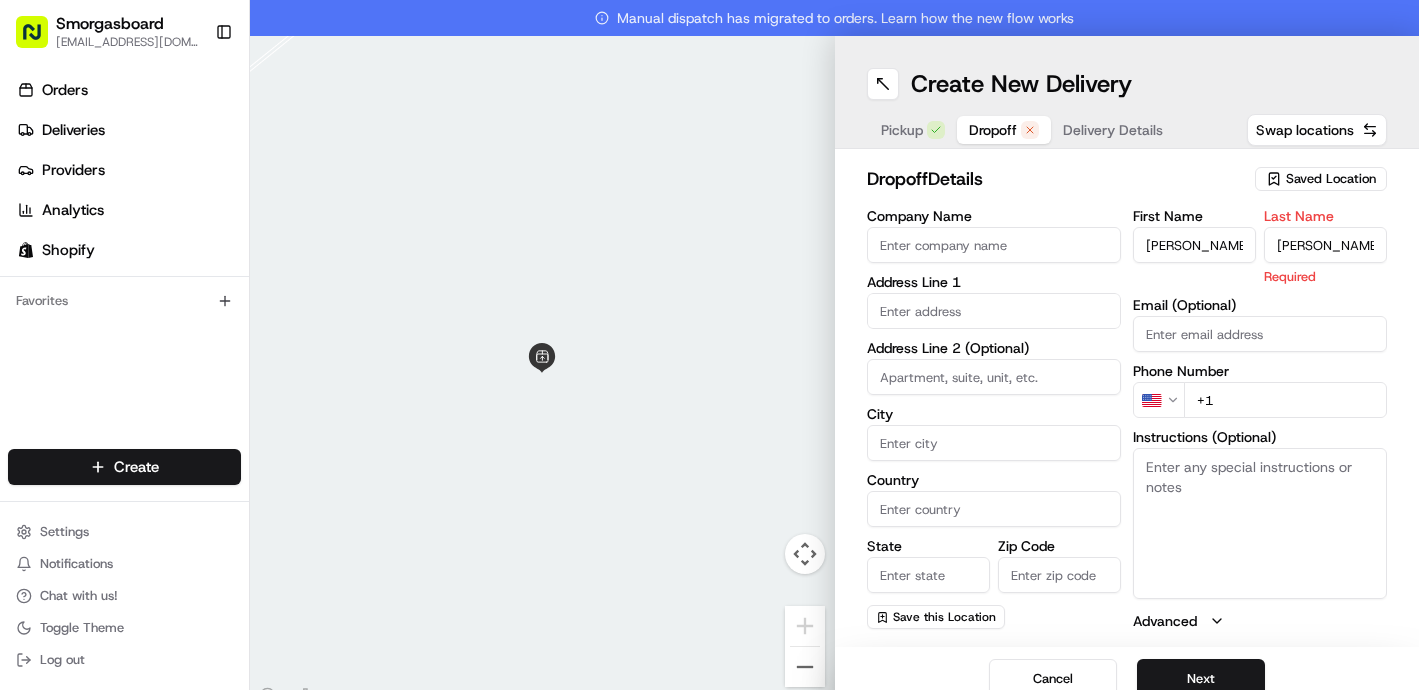 type on "Hagen" 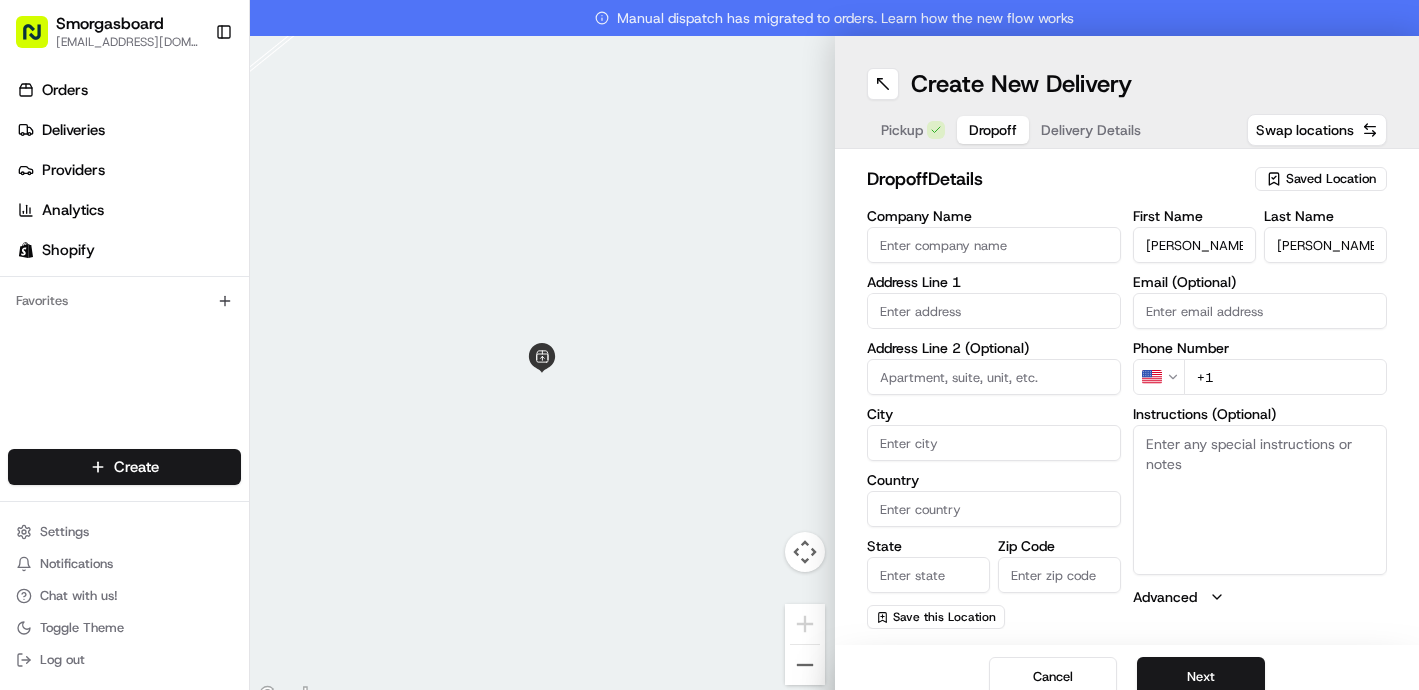 click at bounding box center (994, 311) 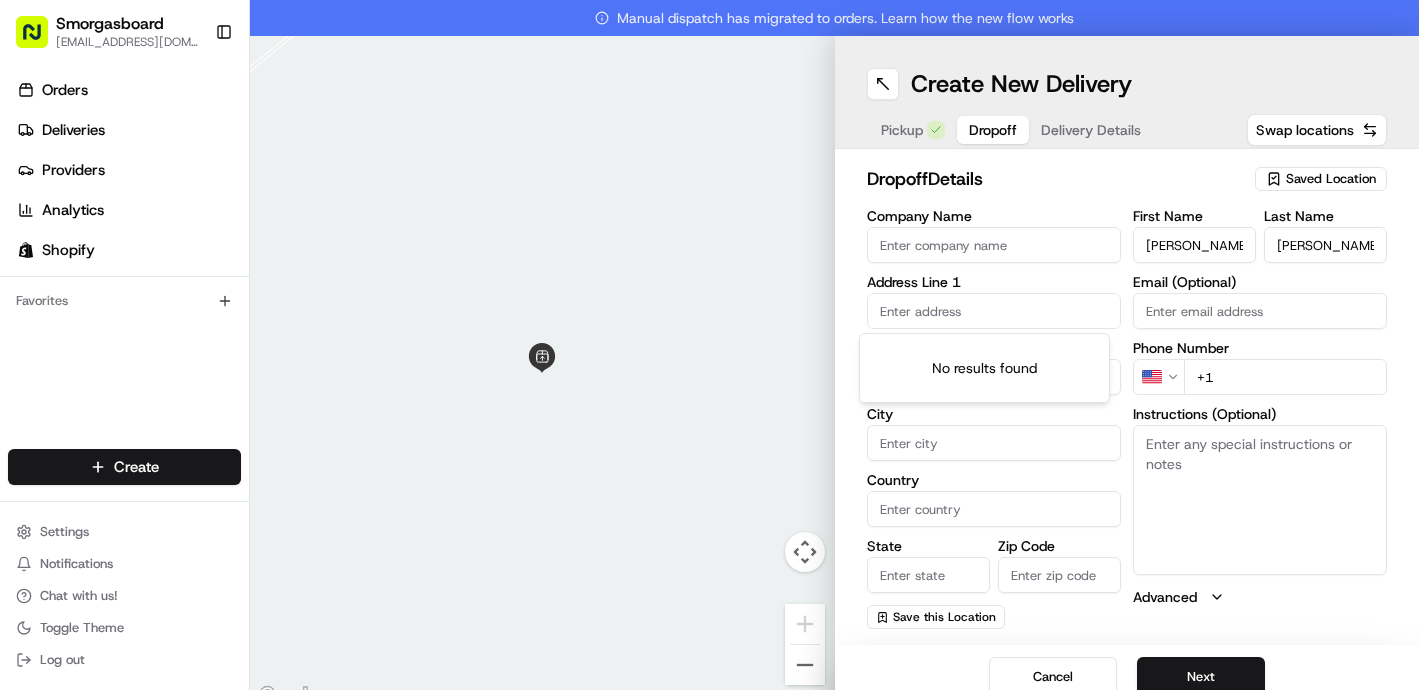 paste on "3328 W Napoleon ave" 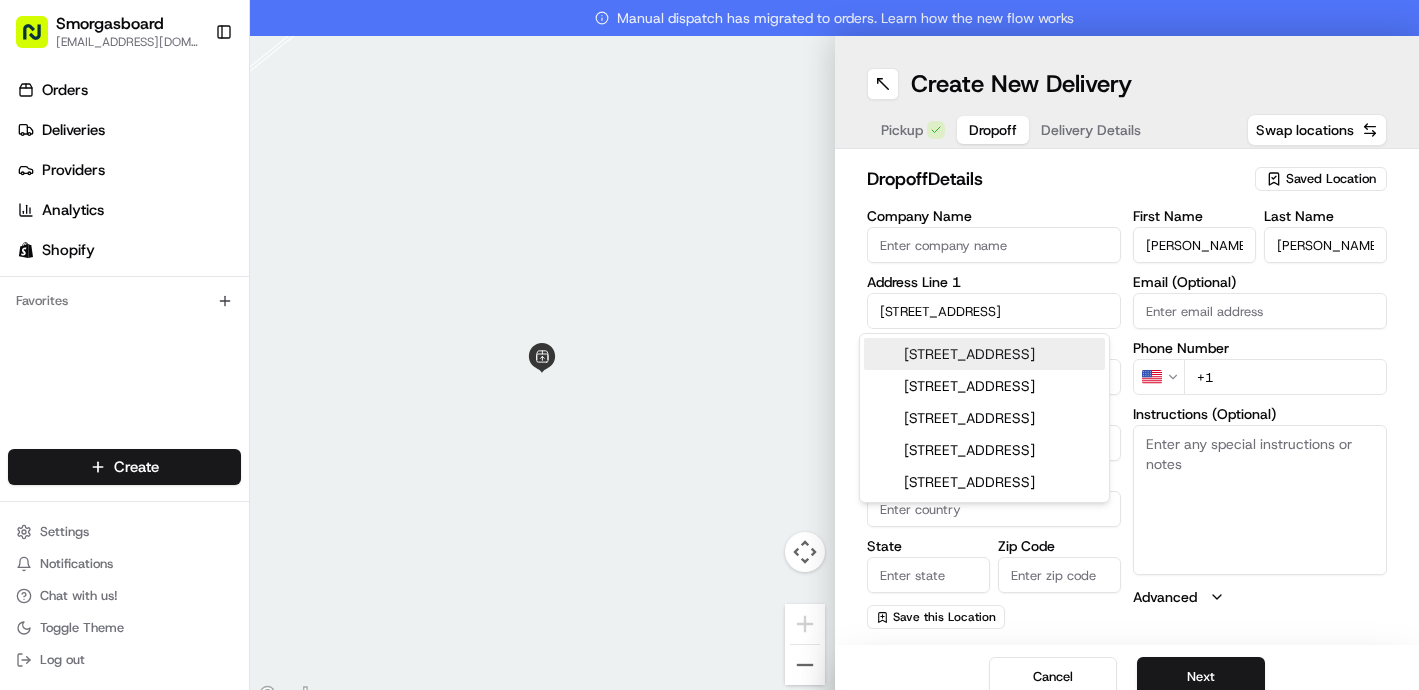 click on "3328 W Napoleon Ave, Tampa, FL" at bounding box center (984, 354) 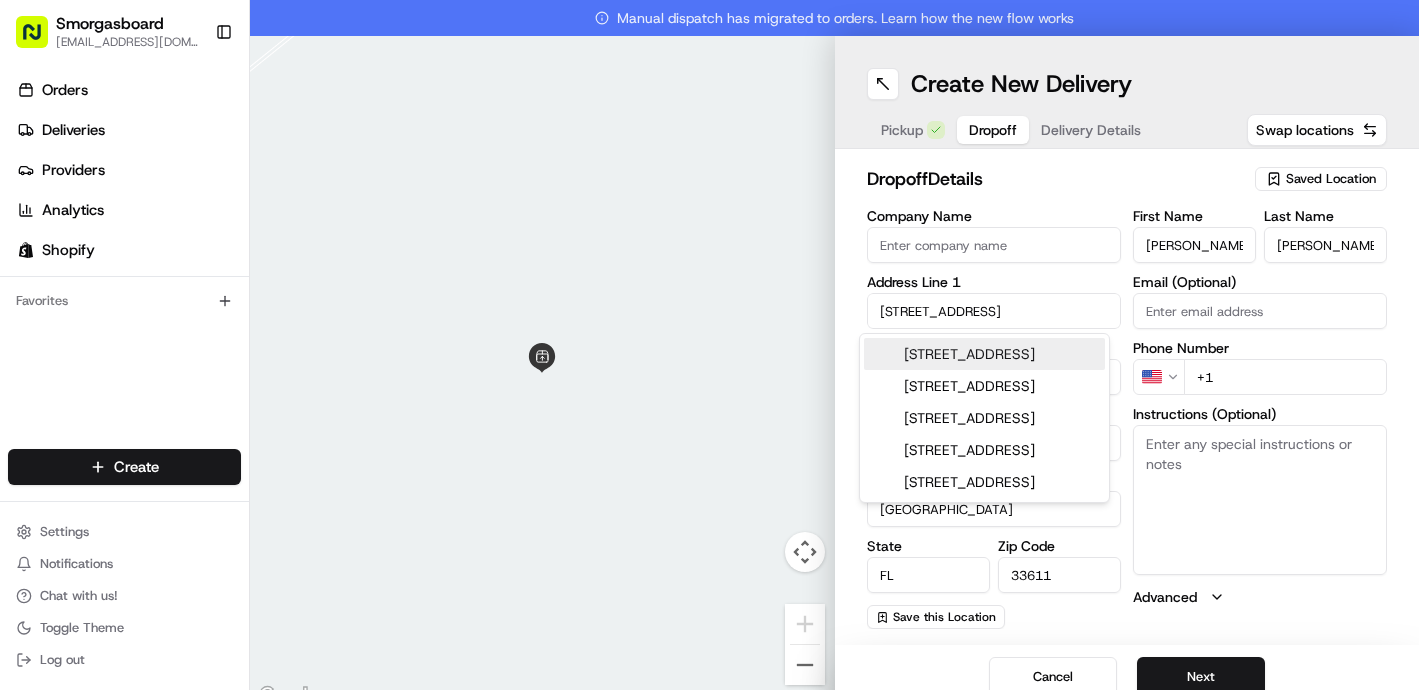 type on "3328 West Napoleon Avenue" 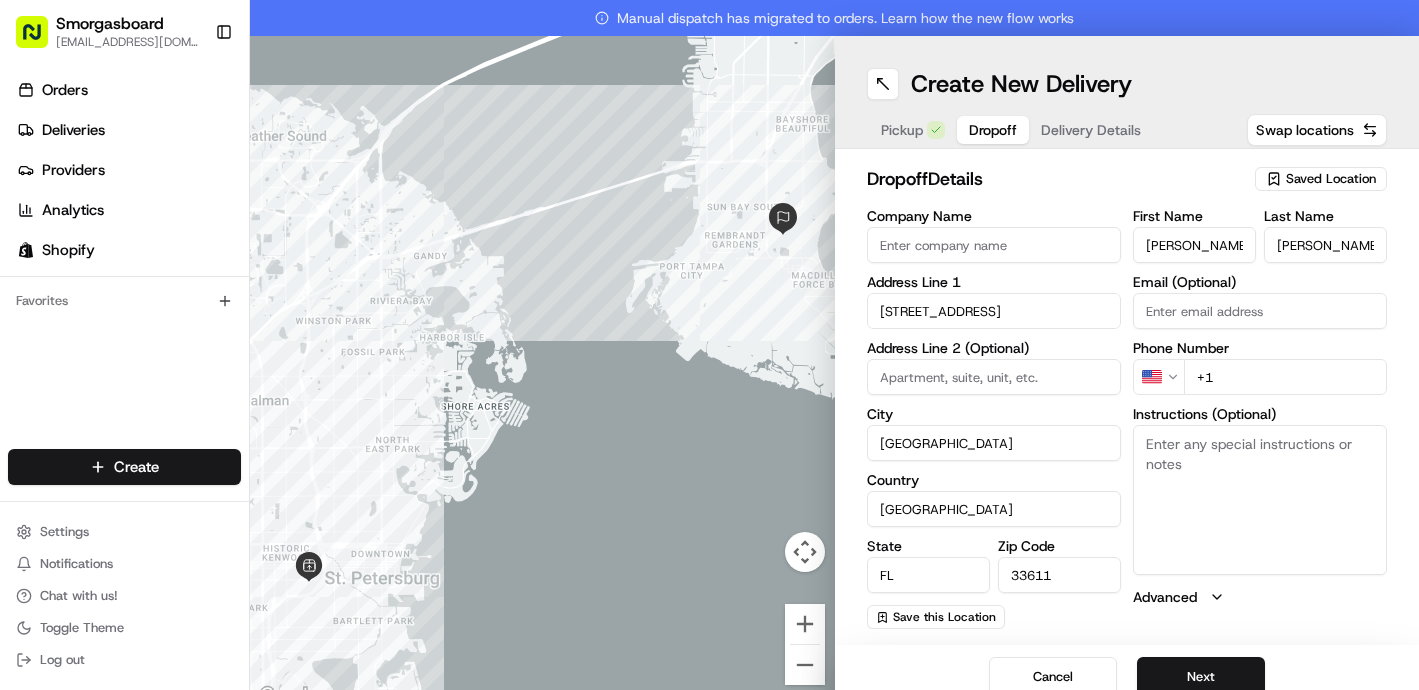 click on "+1" at bounding box center [1285, 377] 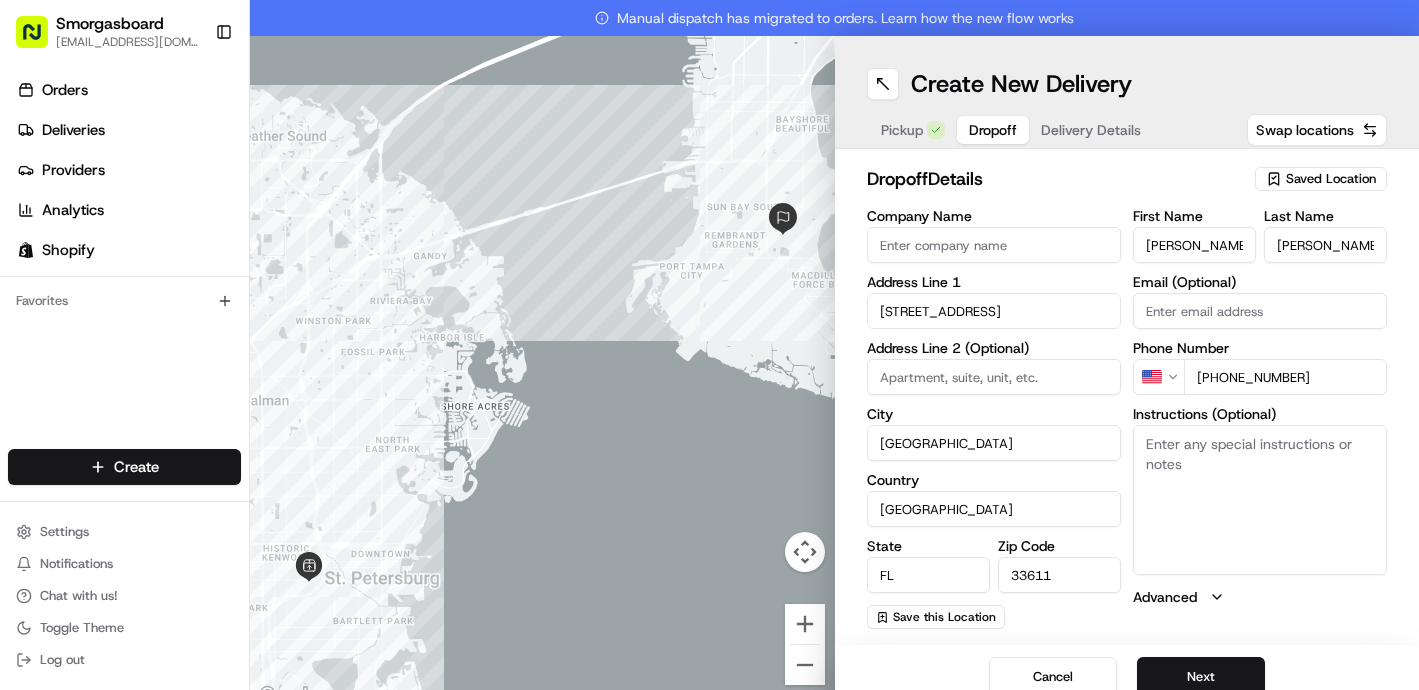 scroll, scrollTop: 19, scrollLeft: 0, axis: vertical 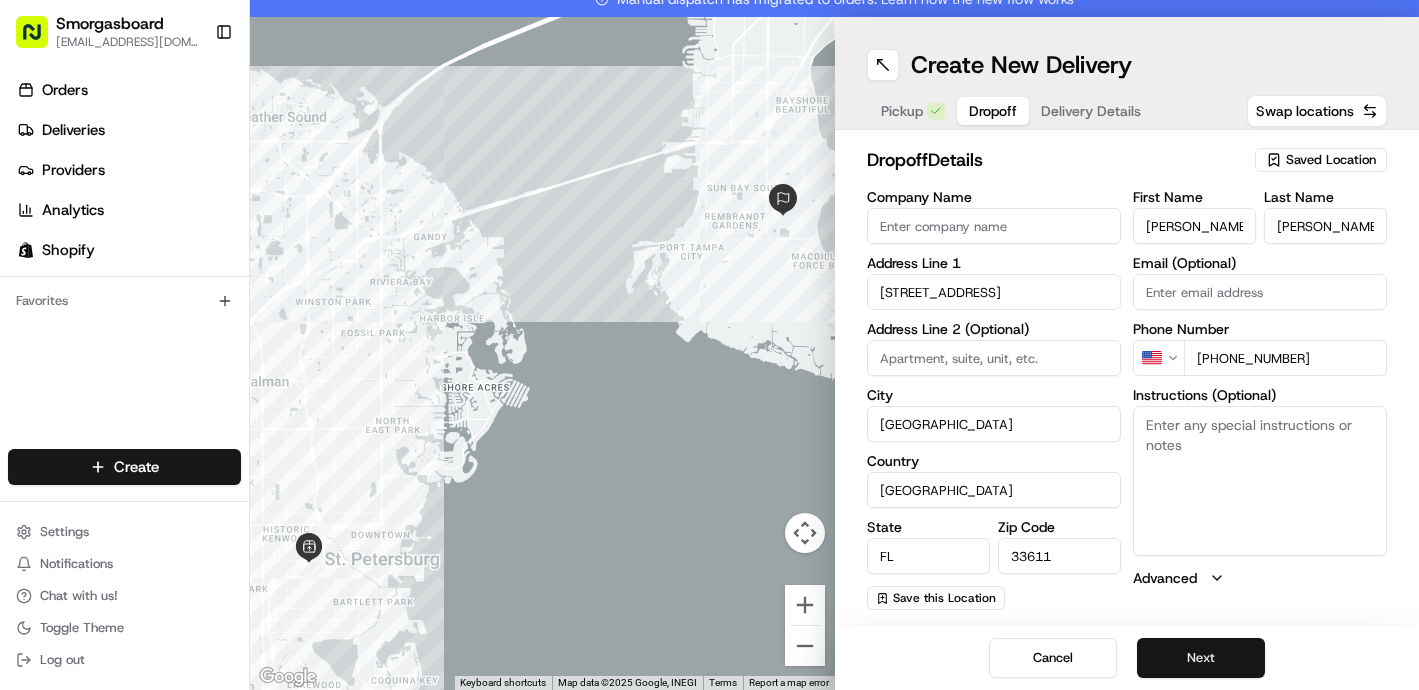 type on "+1 786 671 9234" 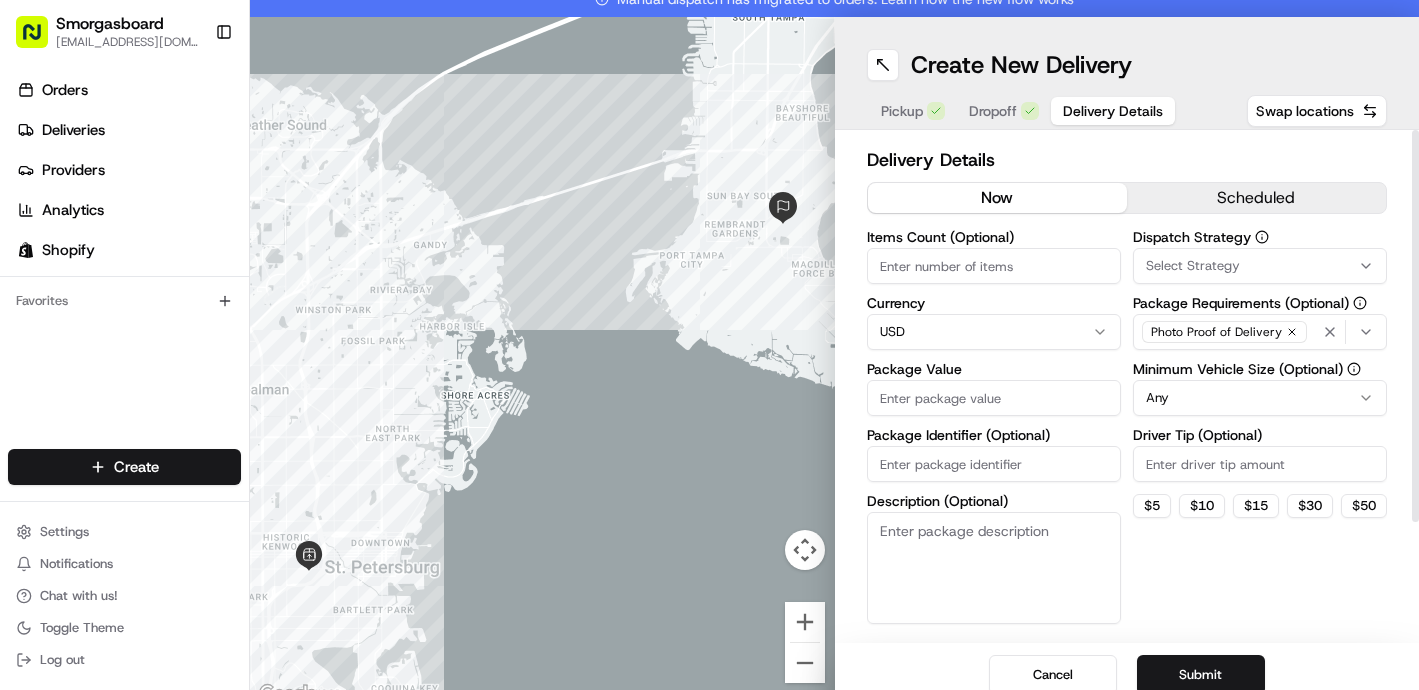 click on "Dispatch Strategy Select Strategy Package Requirements (Optional) Photo Proof of Delivery Minimum Vehicle Size (Optional) Any Driver Tip (Optional) $ 5 $ 10 $ 15 $ 30 $ 50" at bounding box center (1260, 427) 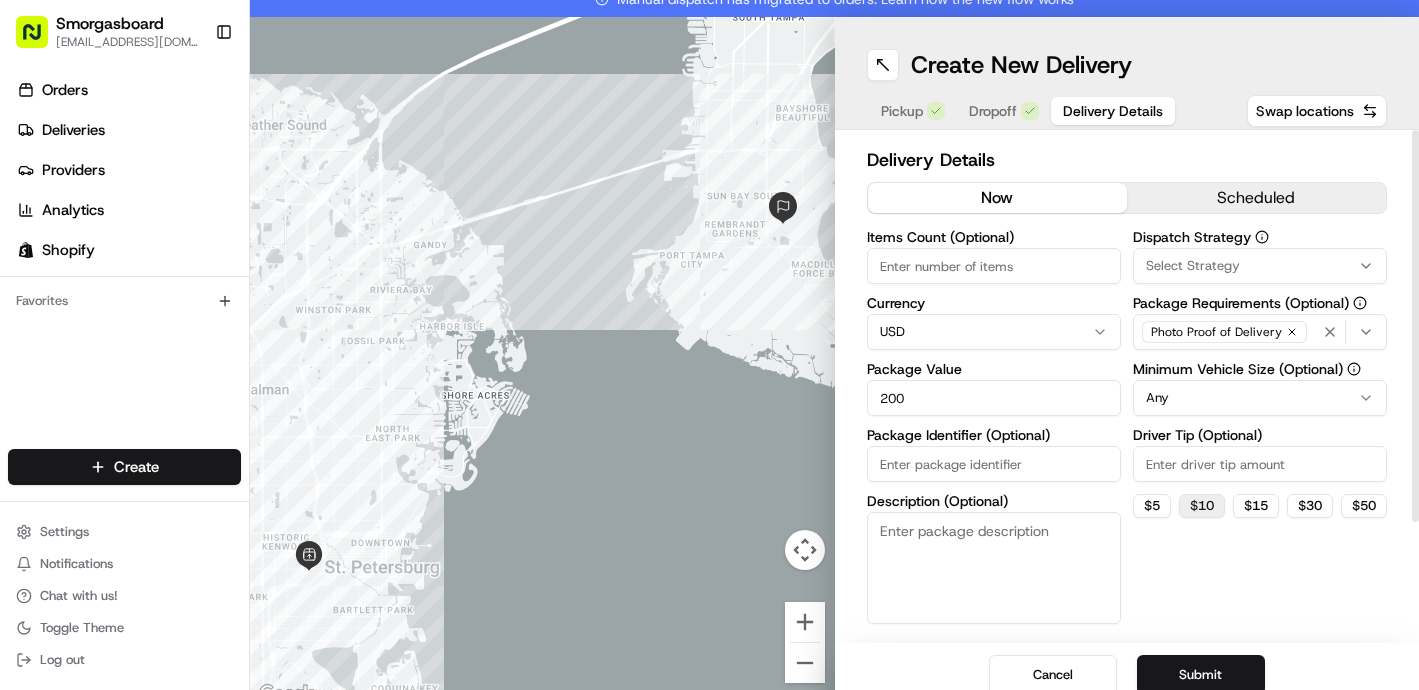 type on "200" 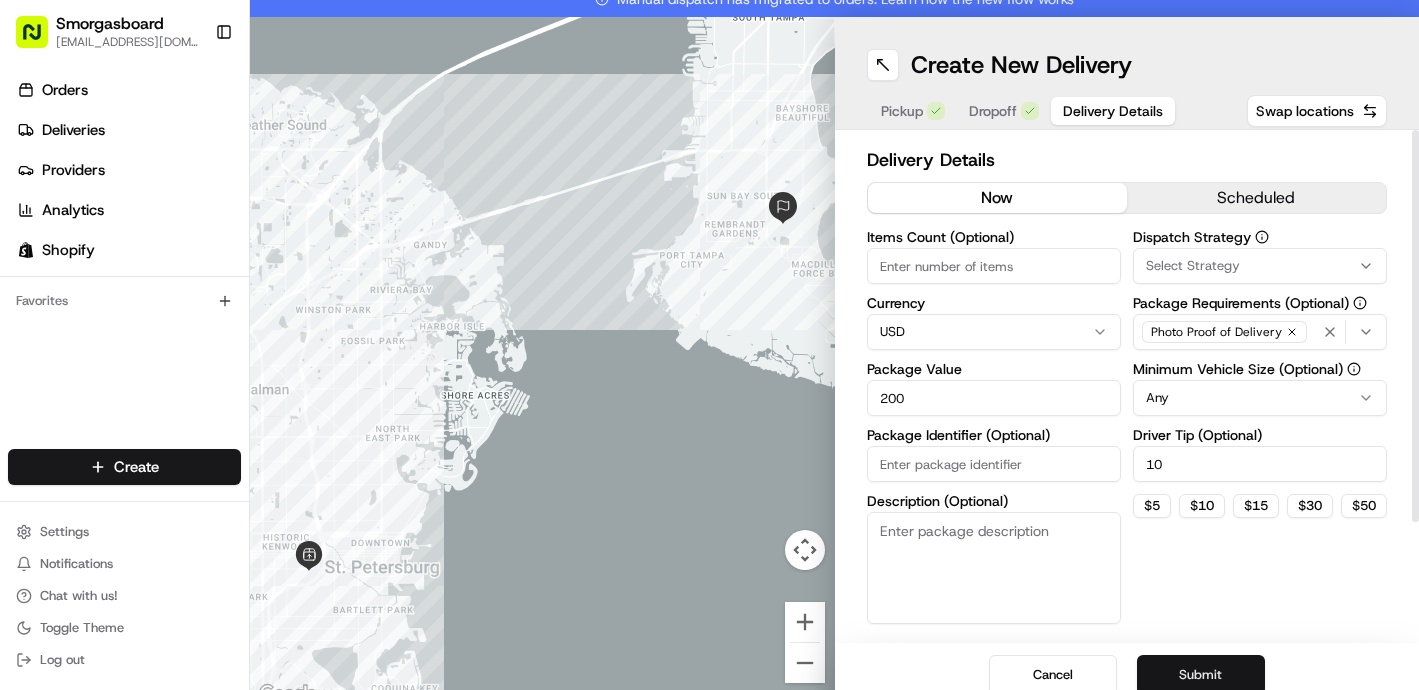 click on "Submit" at bounding box center [1201, 675] 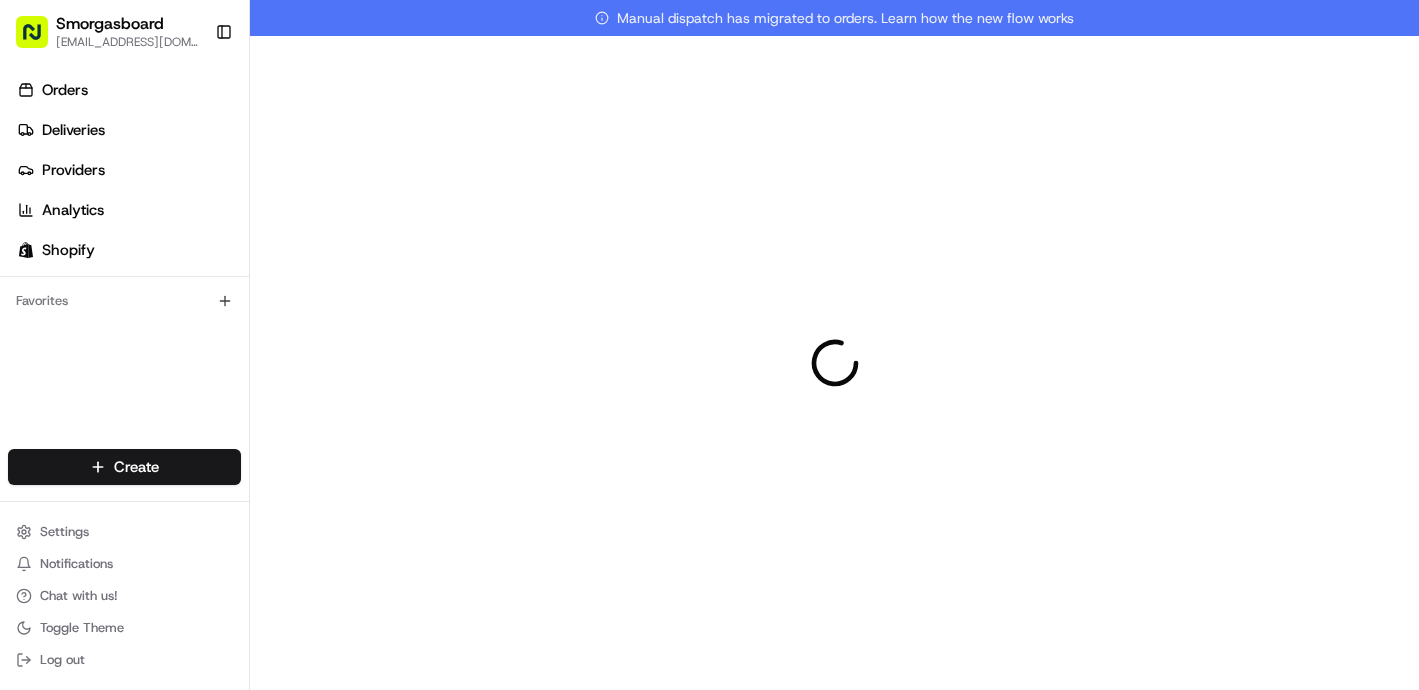 scroll, scrollTop: 0, scrollLeft: 0, axis: both 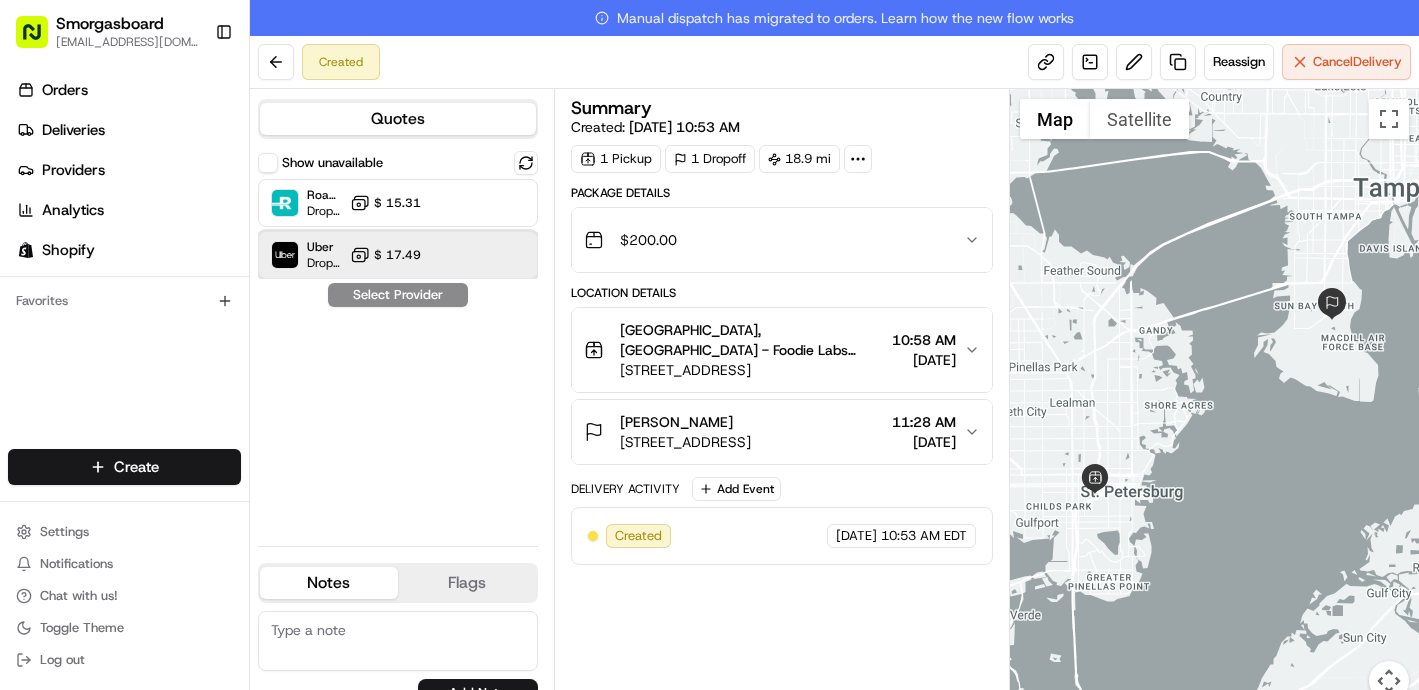 click at bounding box center (477, 255) 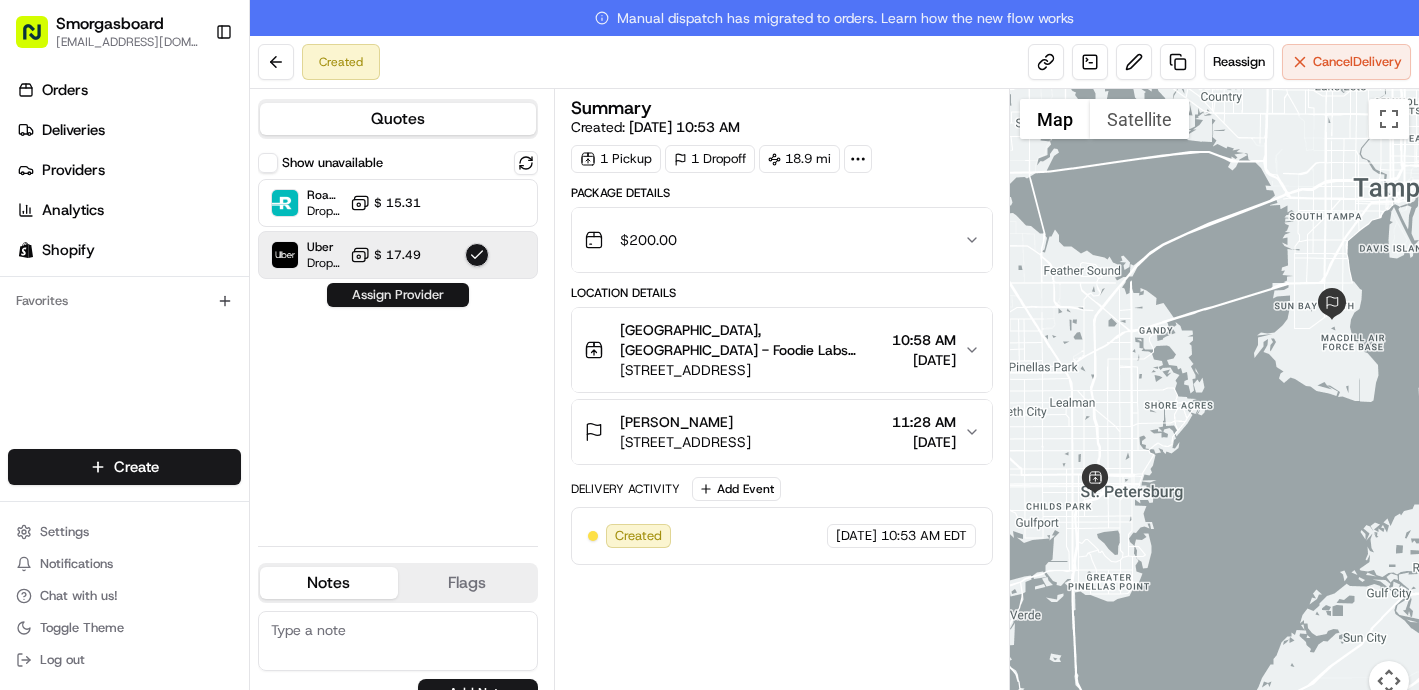 click on "Assign Provider" at bounding box center (398, 295) 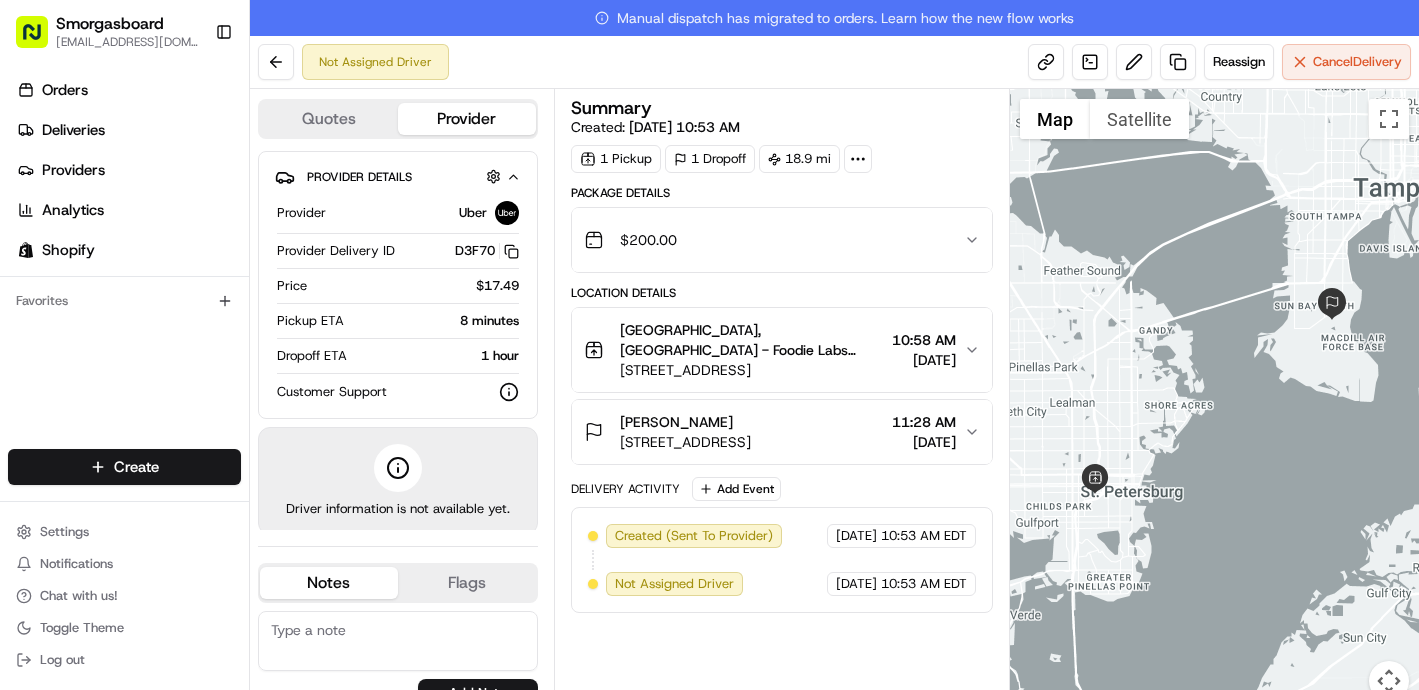 scroll, scrollTop: 0, scrollLeft: 0, axis: both 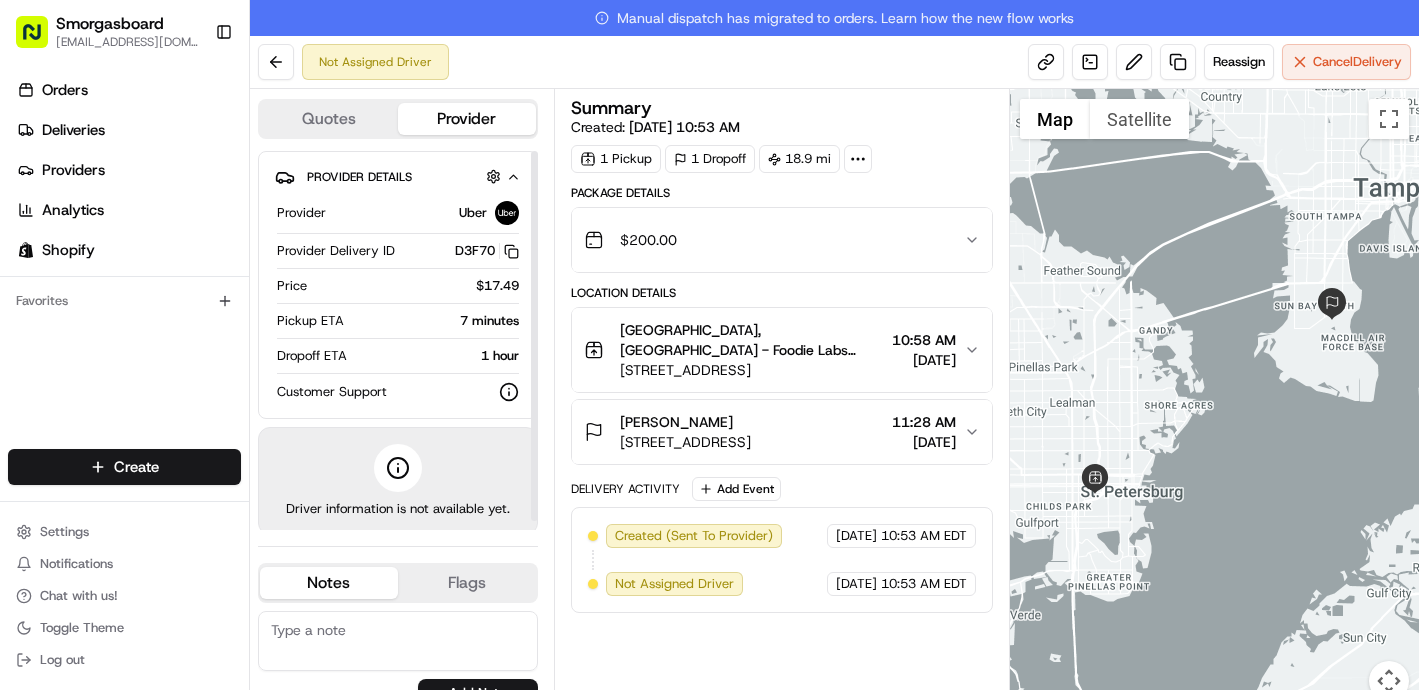 drag, startPoint x: 533, startPoint y: 437, endPoint x: 516, endPoint y: 124, distance: 313.46133 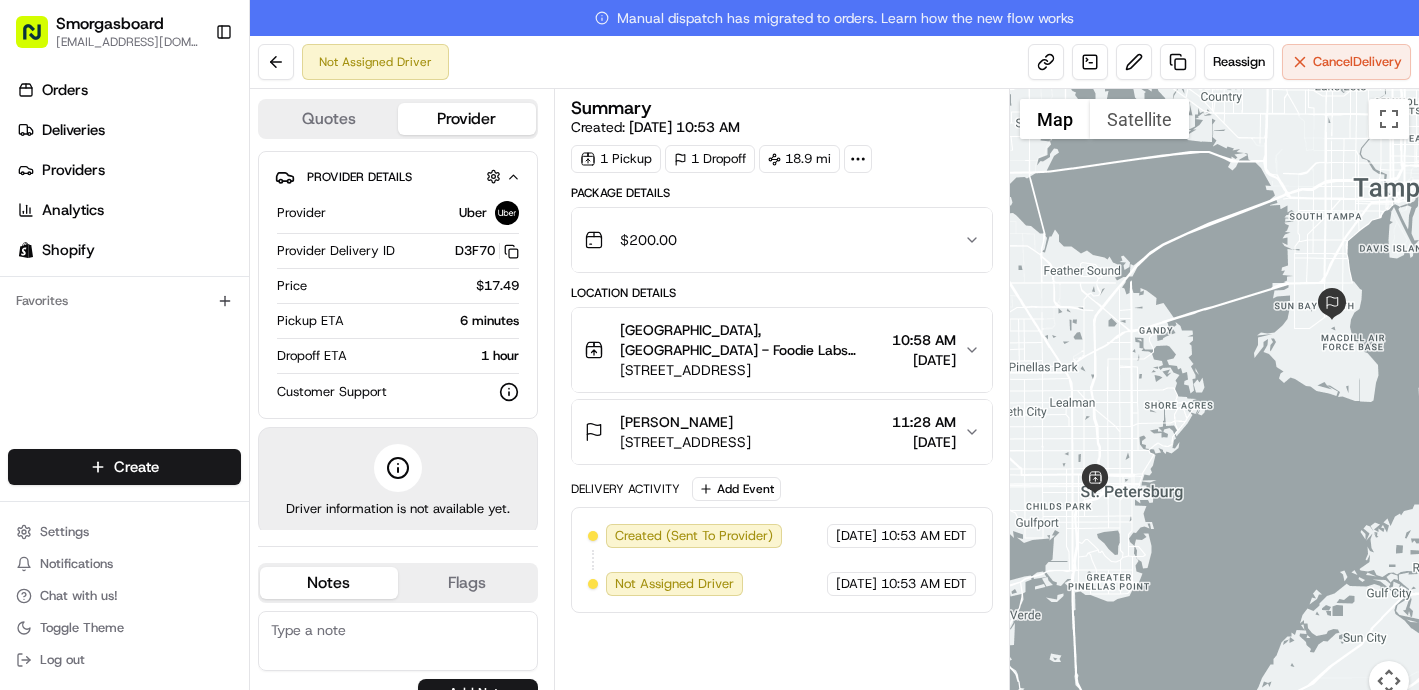 scroll, scrollTop: 0, scrollLeft: 0, axis: both 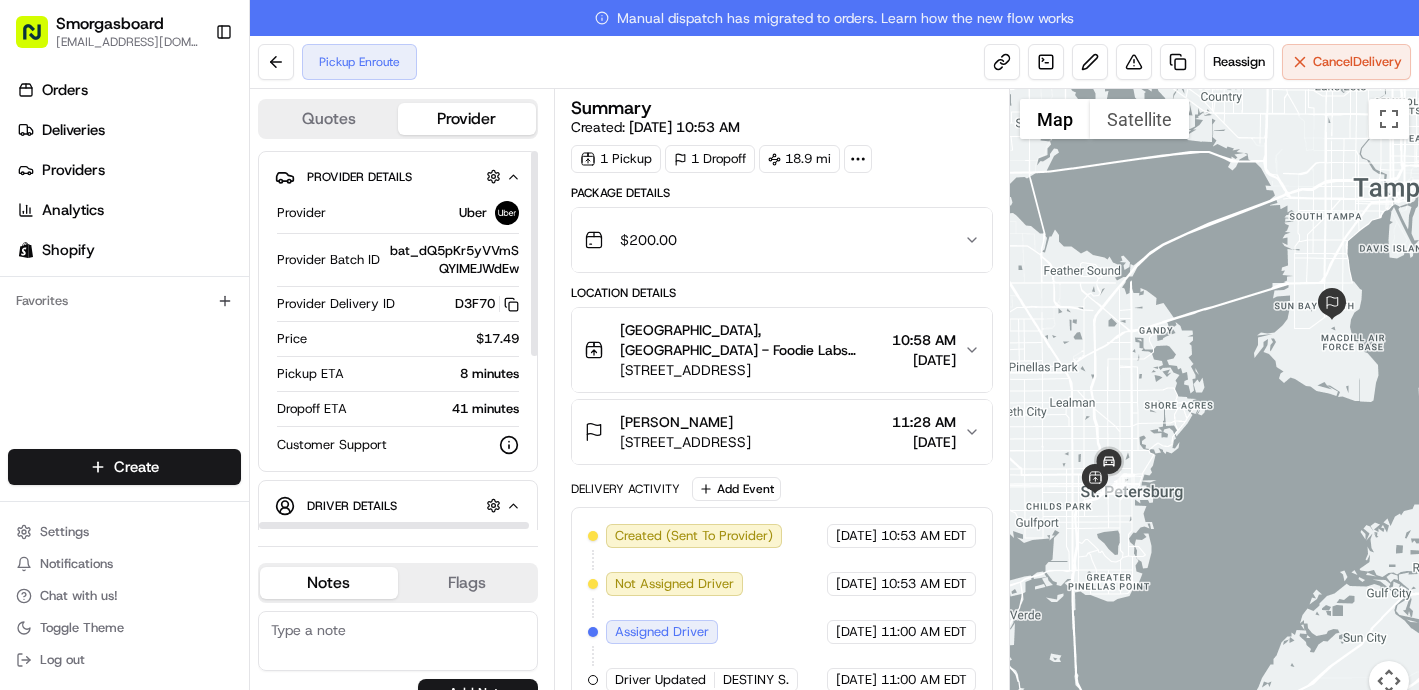 drag, startPoint x: 534, startPoint y: 302, endPoint x: 528, endPoint y: 209, distance: 93.193344 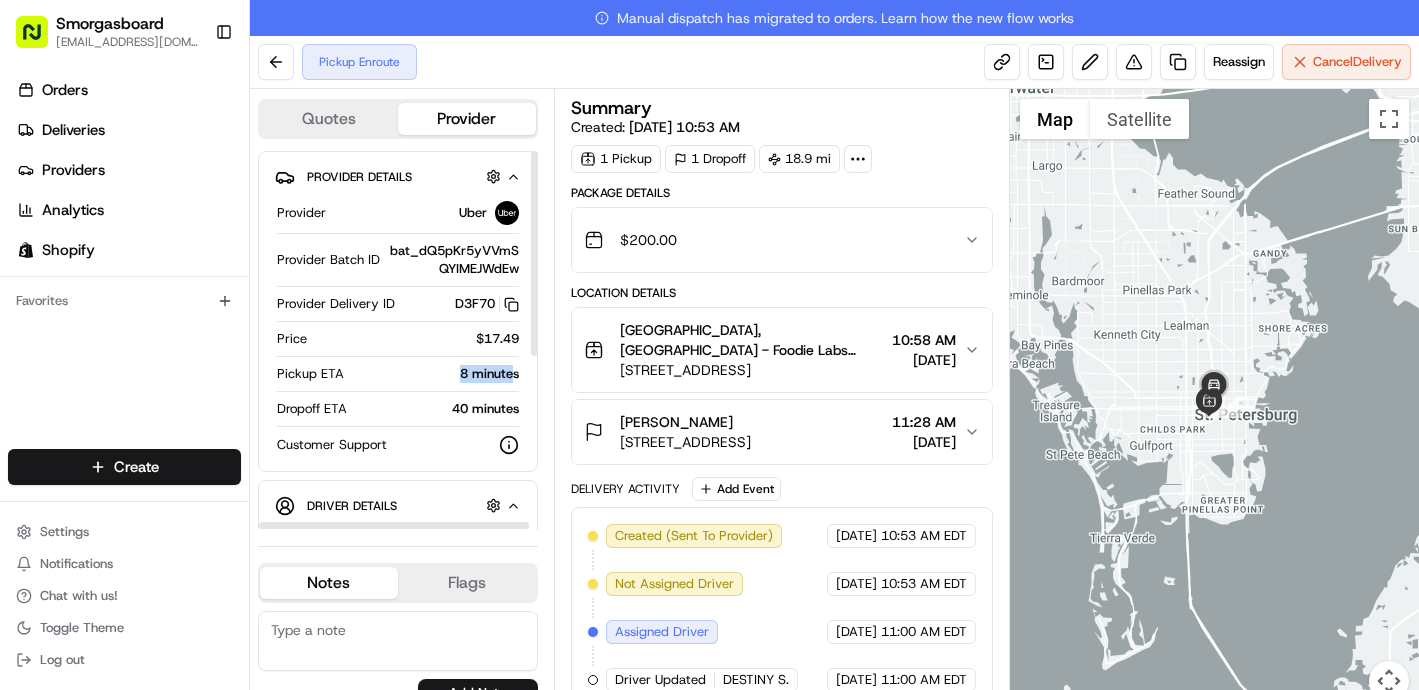 drag, startPoint x: 462, startPoint y: 375, endPoint x: 511, endPoint y: 377, distance: 49.0408 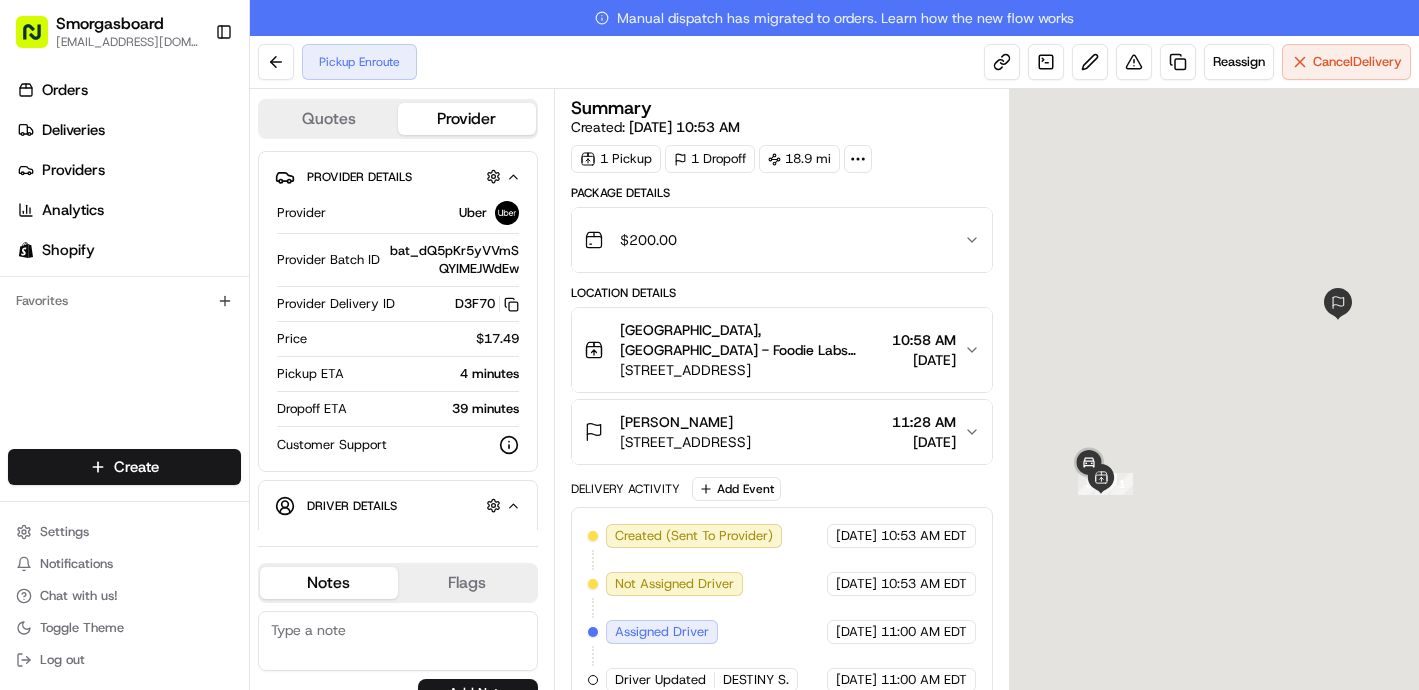 scroll, scrollTop: 0, scrollLeft: 0, axis: both 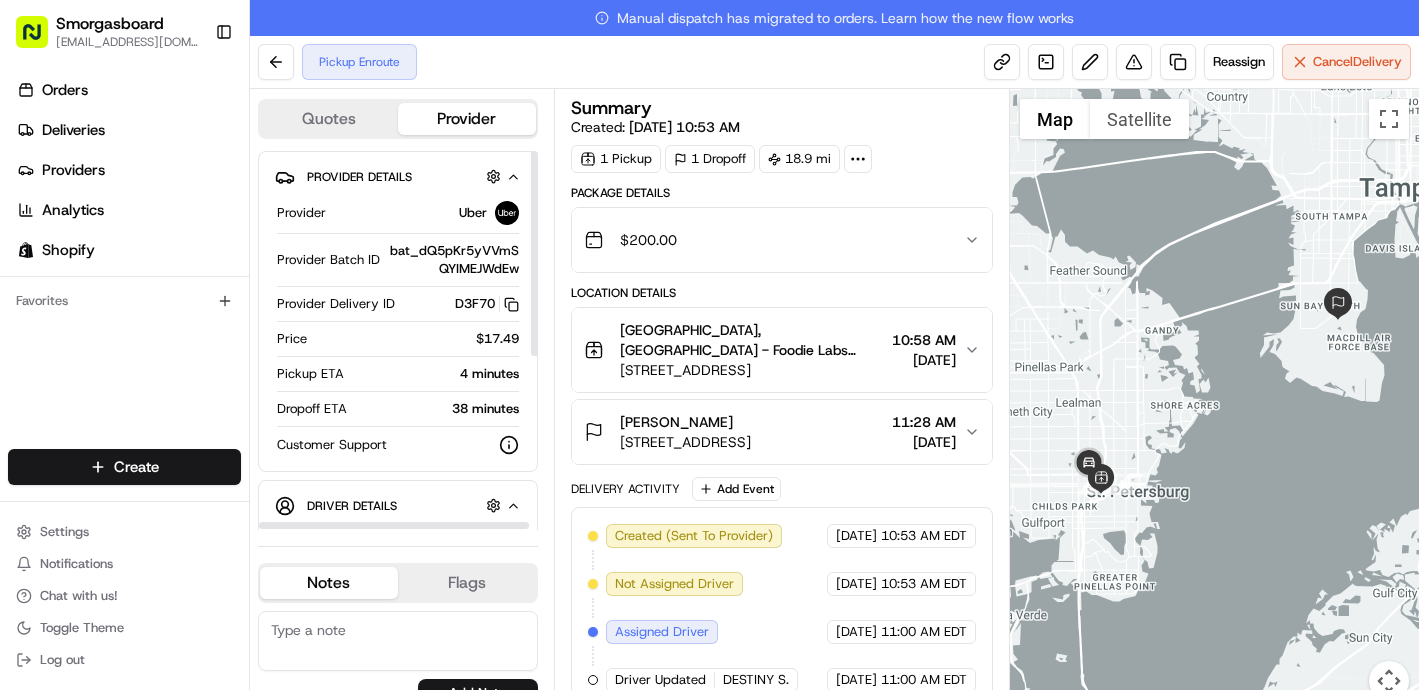 drag, startPoint x: 536, startPoint y: 199, endPoint x: 532, endPoint y: 145, distance: 54.147945 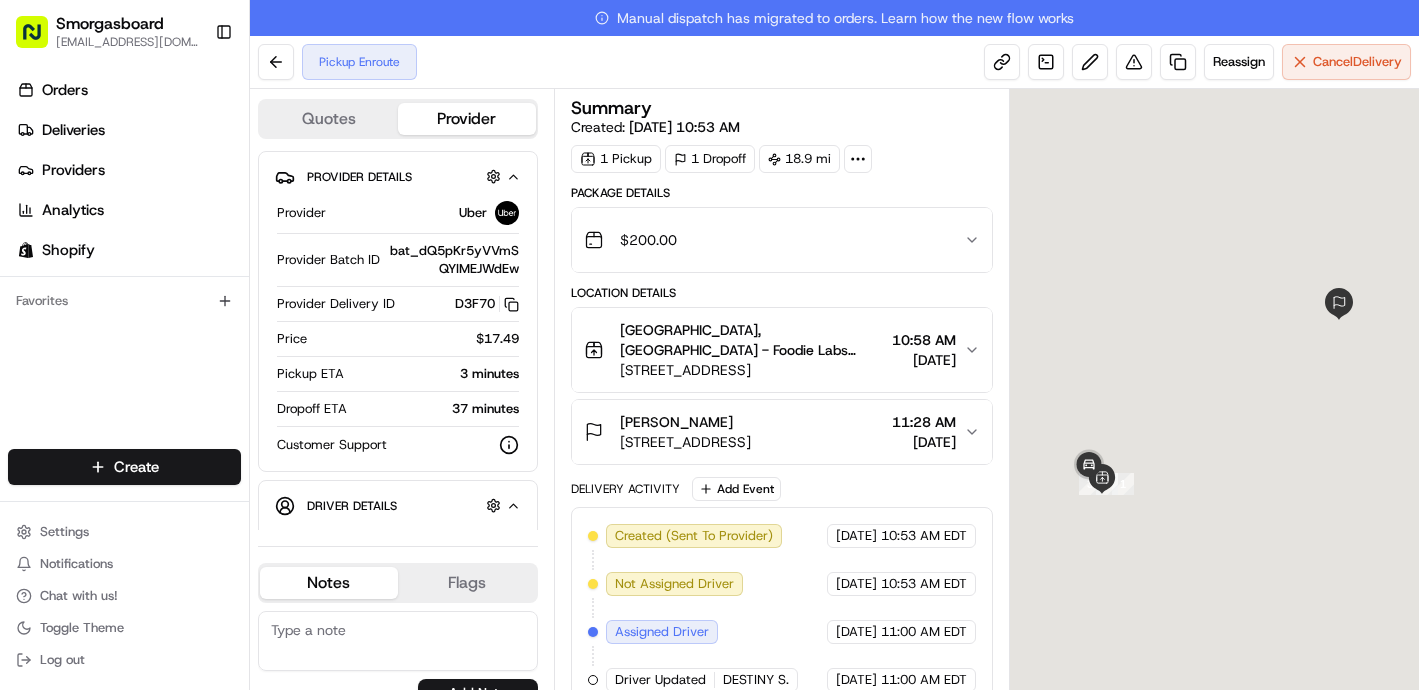 scroll, scrollTop: 0, scrollLeft: 0, axis: both 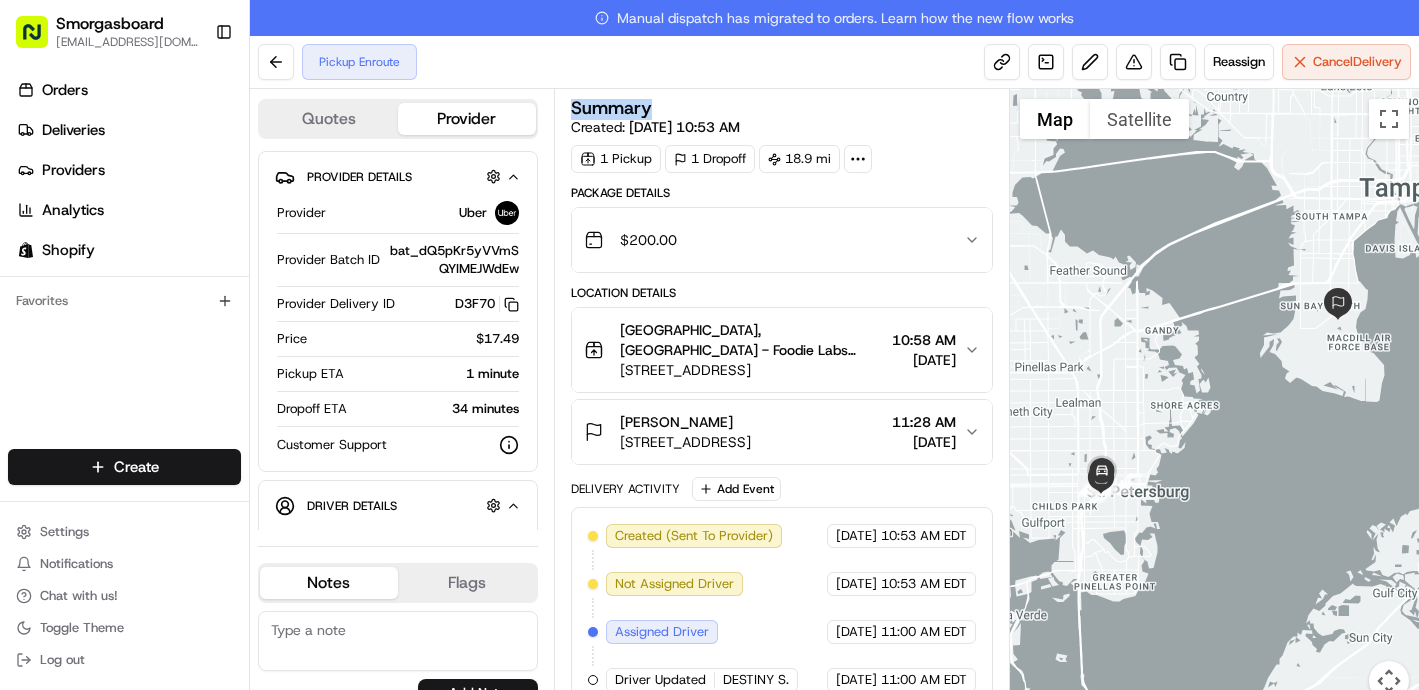 drag, startPoint x: 572, startPoint y: 109, endPoint x: 667, endPoint y: 109, distance: 95 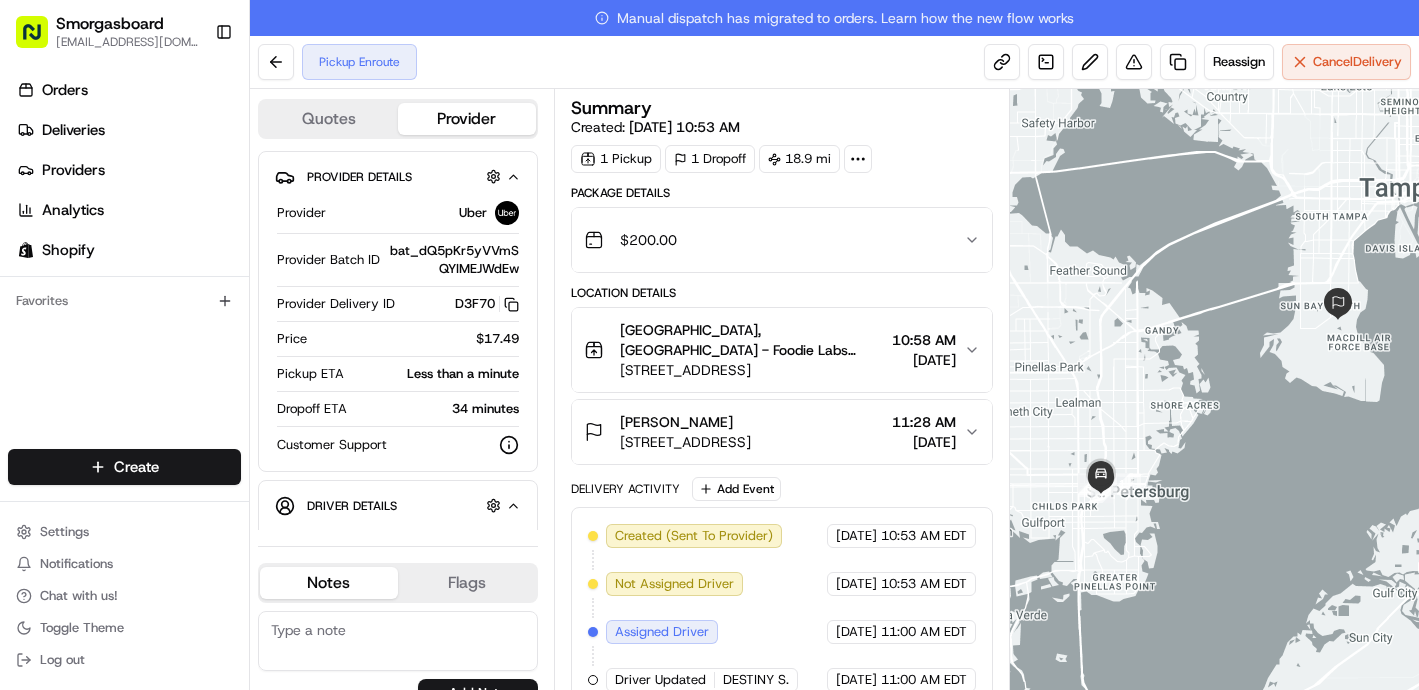scroll, scrollTop: 0, scrollLeft: 0, axis: both 